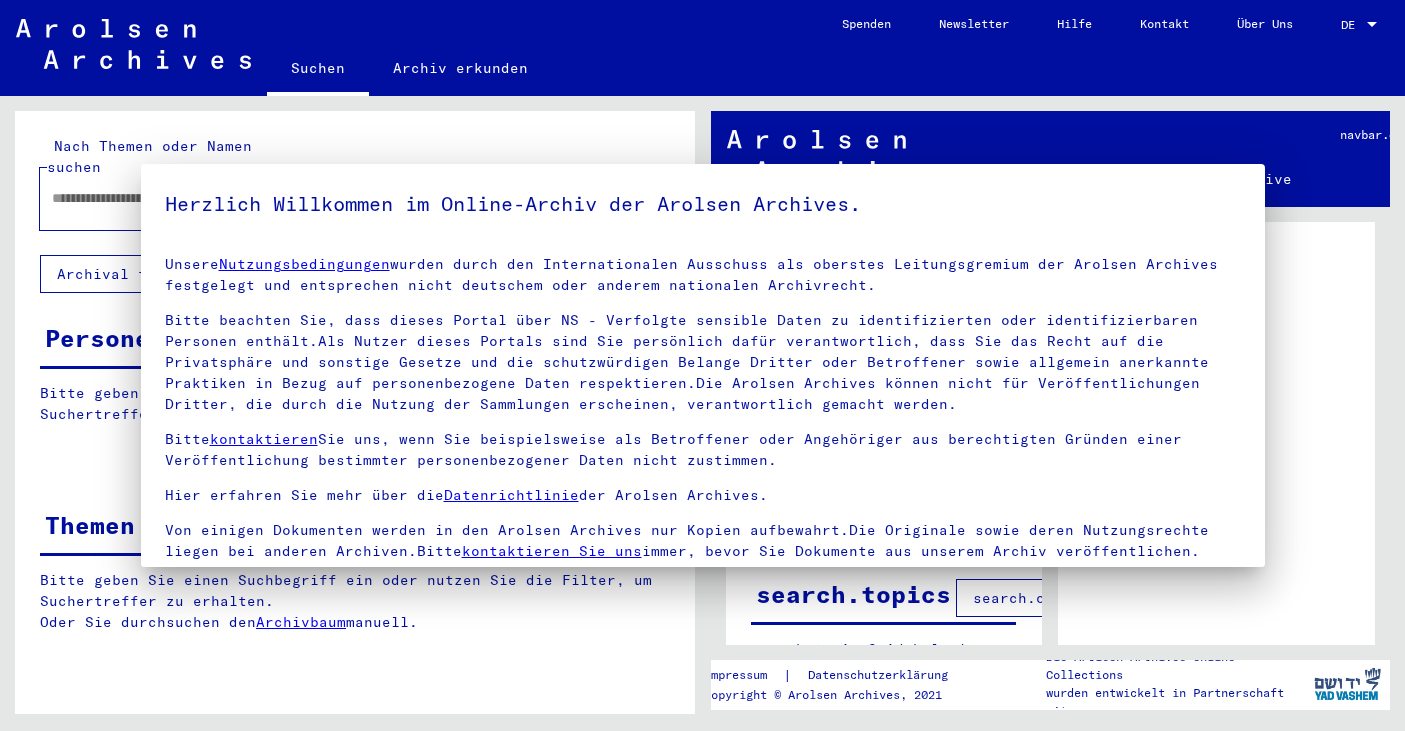 scroll, scrollTop: 0, scrollLeft: 0, axis: both 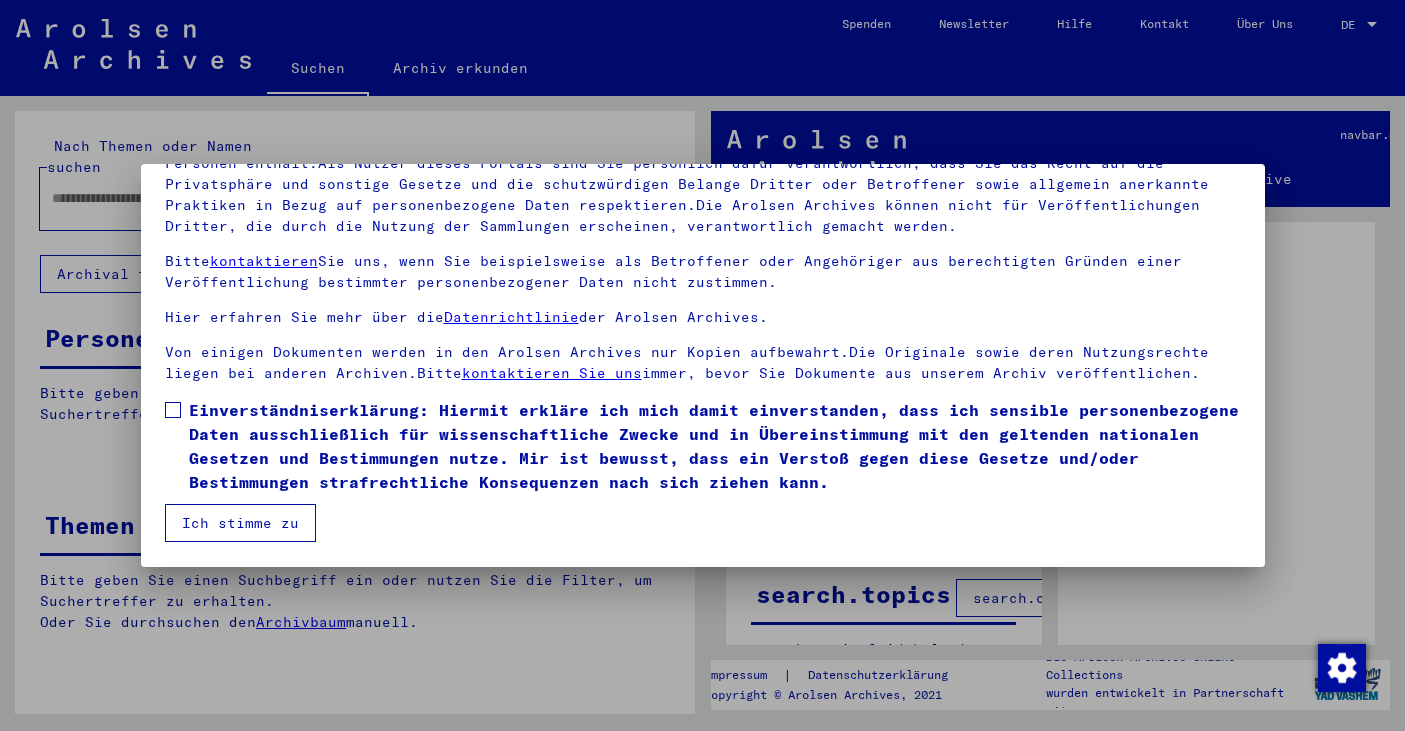 click at bounding box center [173, 410] 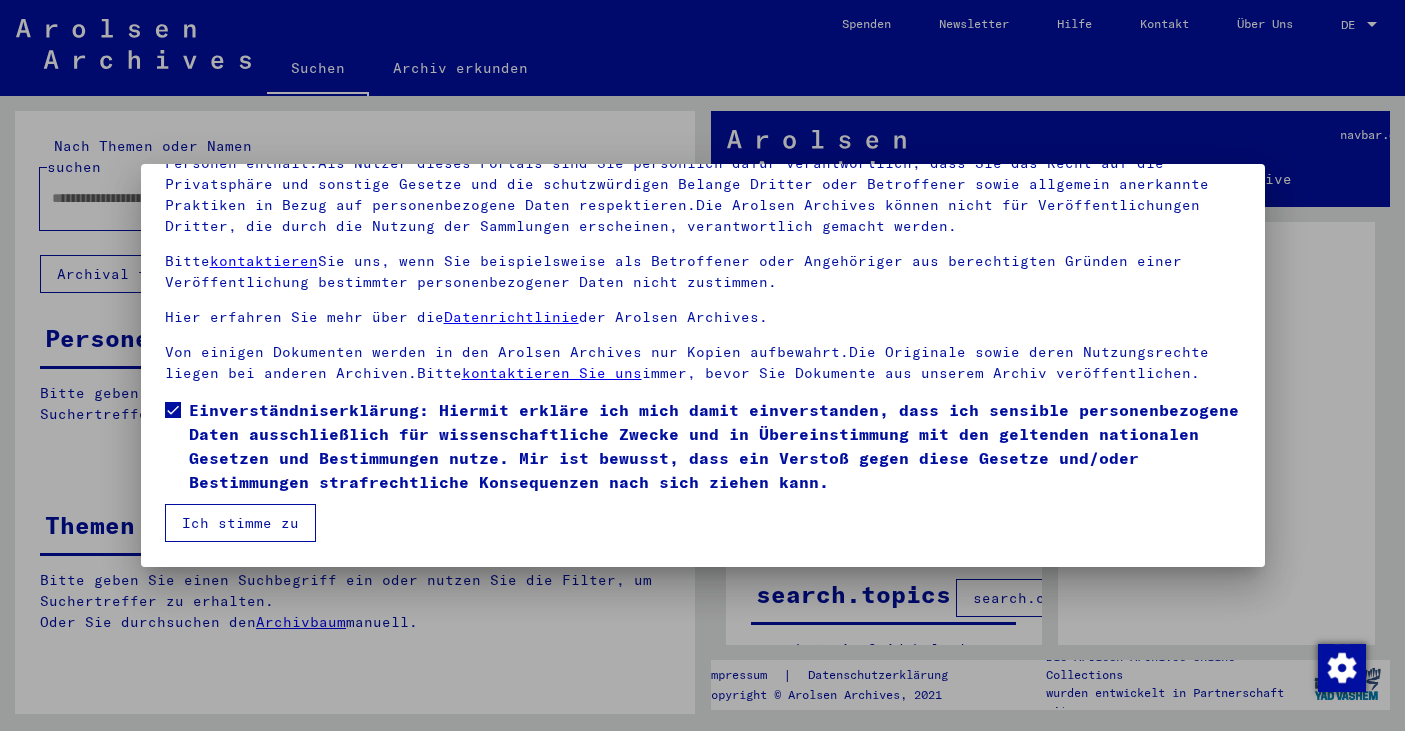 click on "Ich stimme zu" at bounding box center (240, 523) 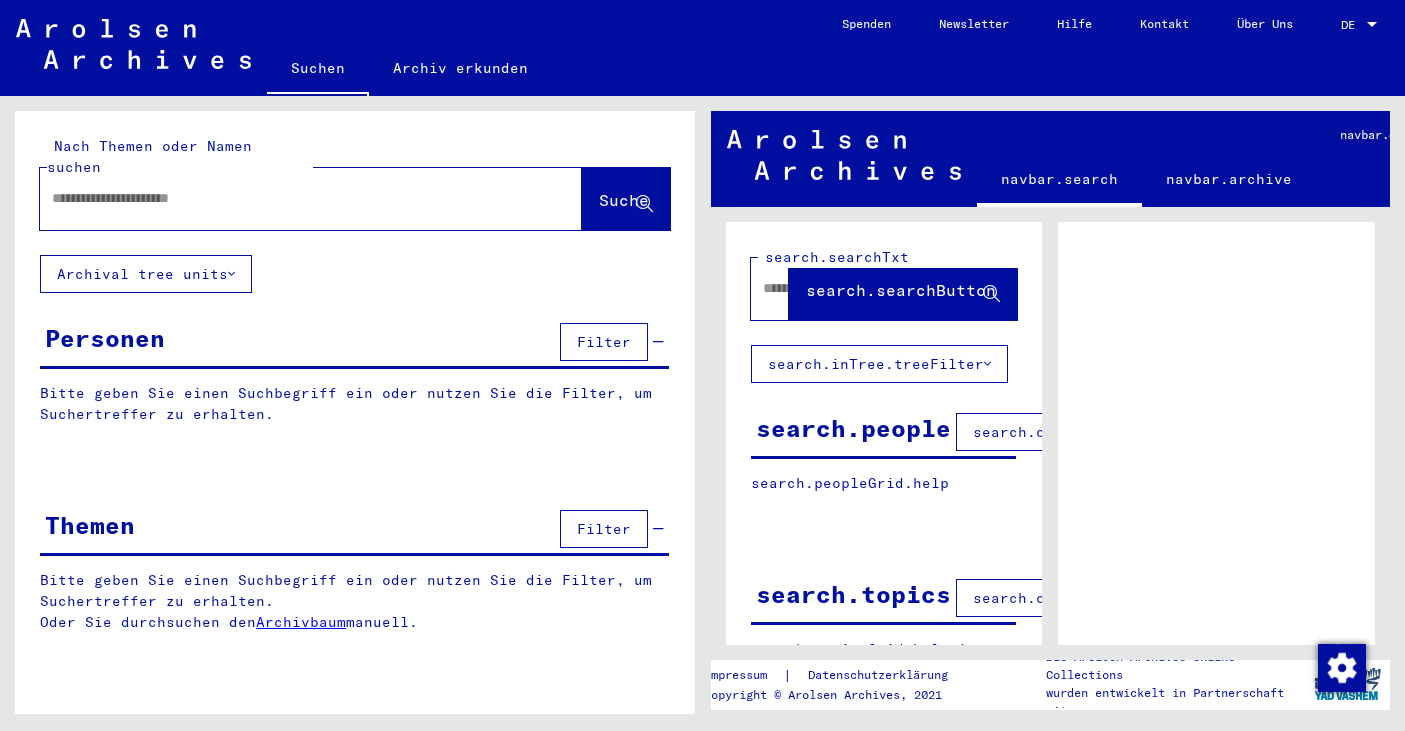 click at bounding box center [293, 198] 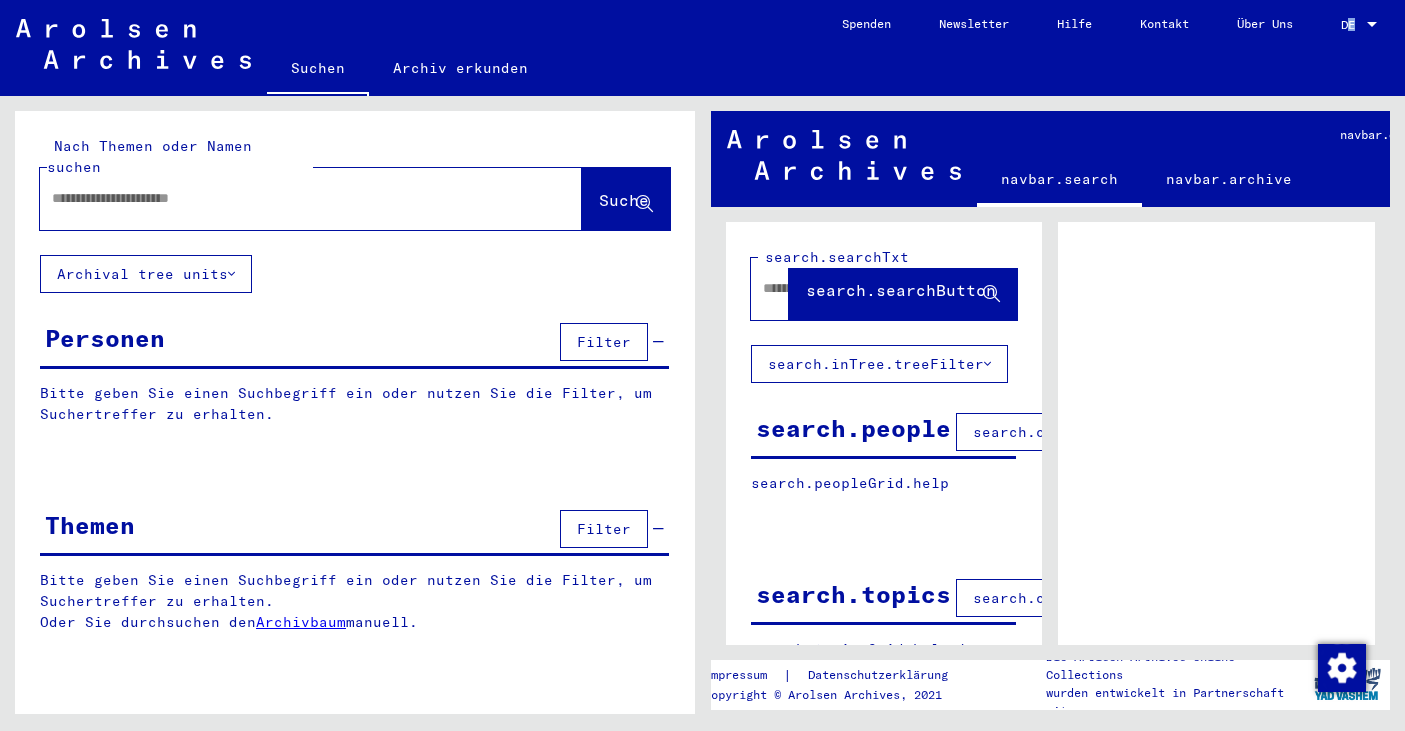 click on "DE" at bounding box center [1352, 25] 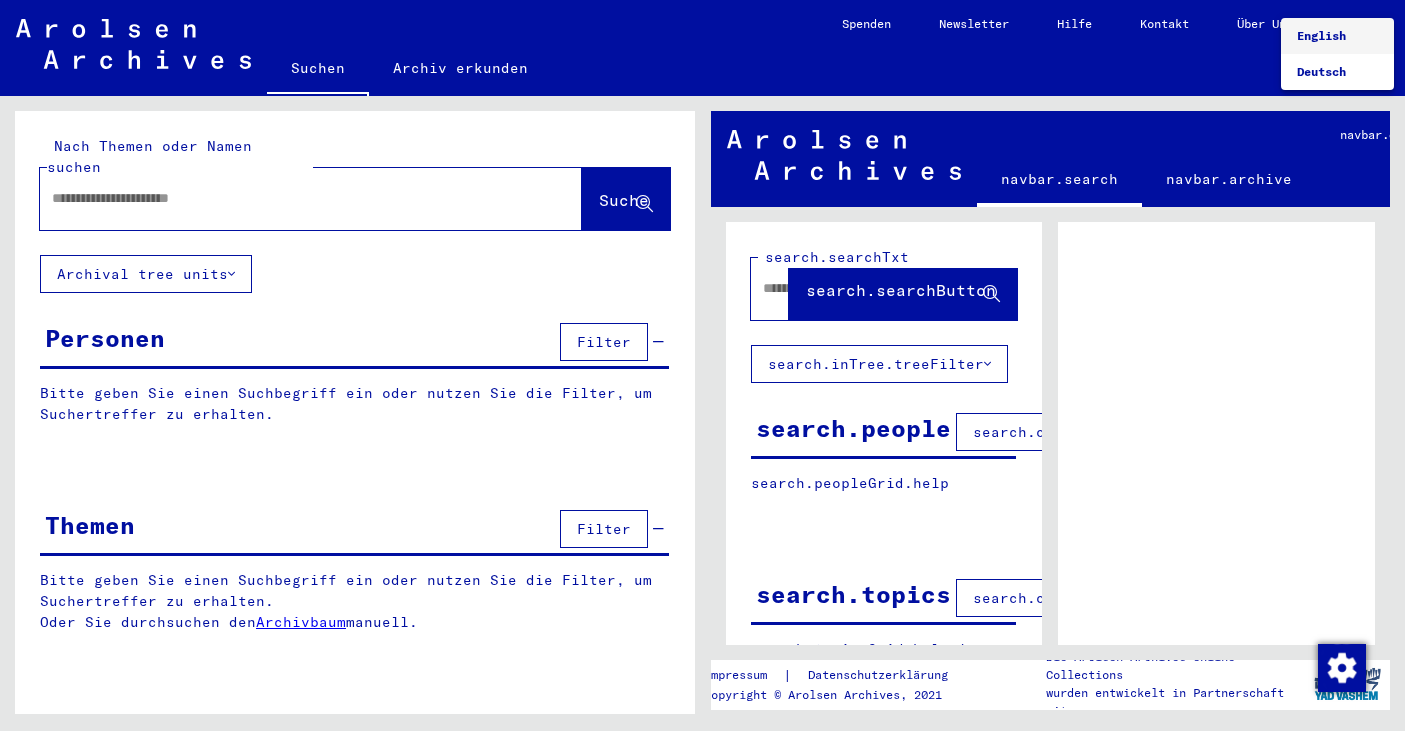 click on "English" at bounding box center (1337, 36) 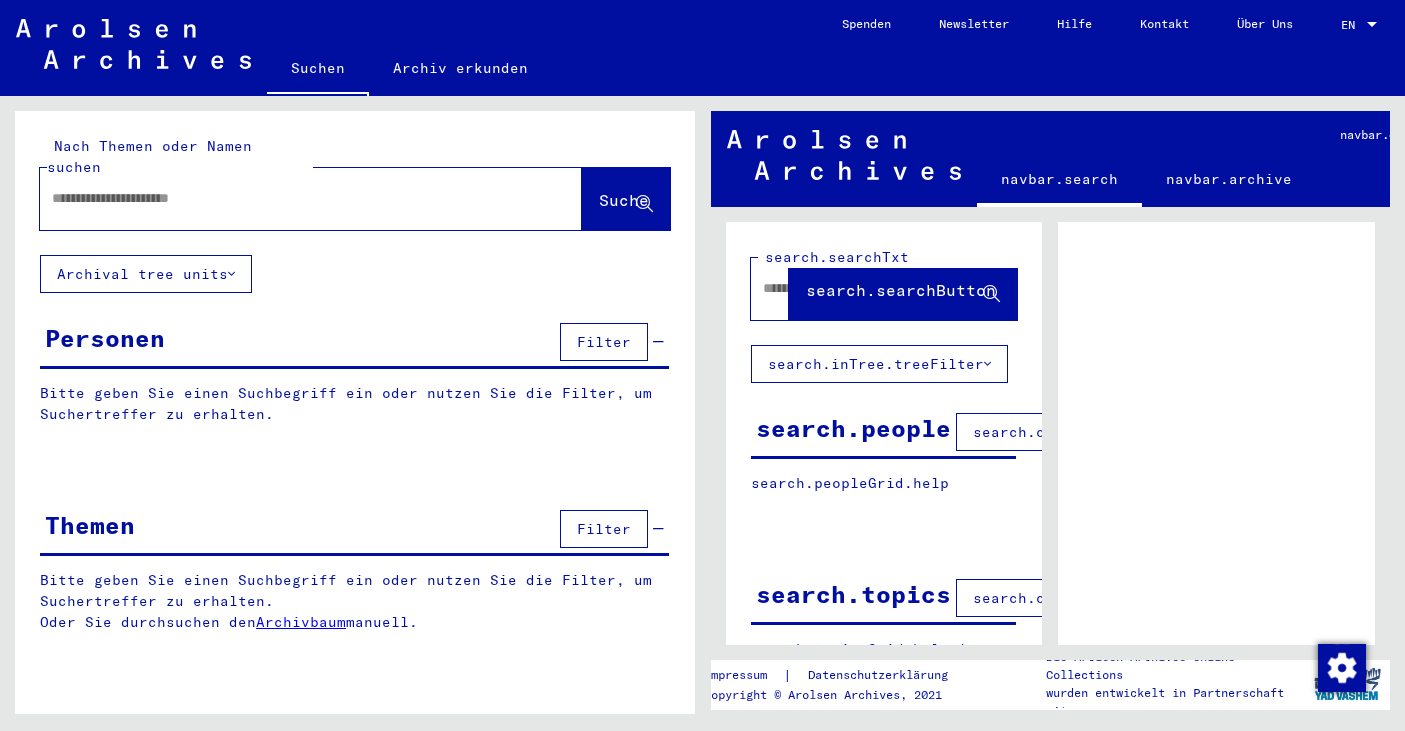 click on "Nach Themen oder Namen suchen  Suche" 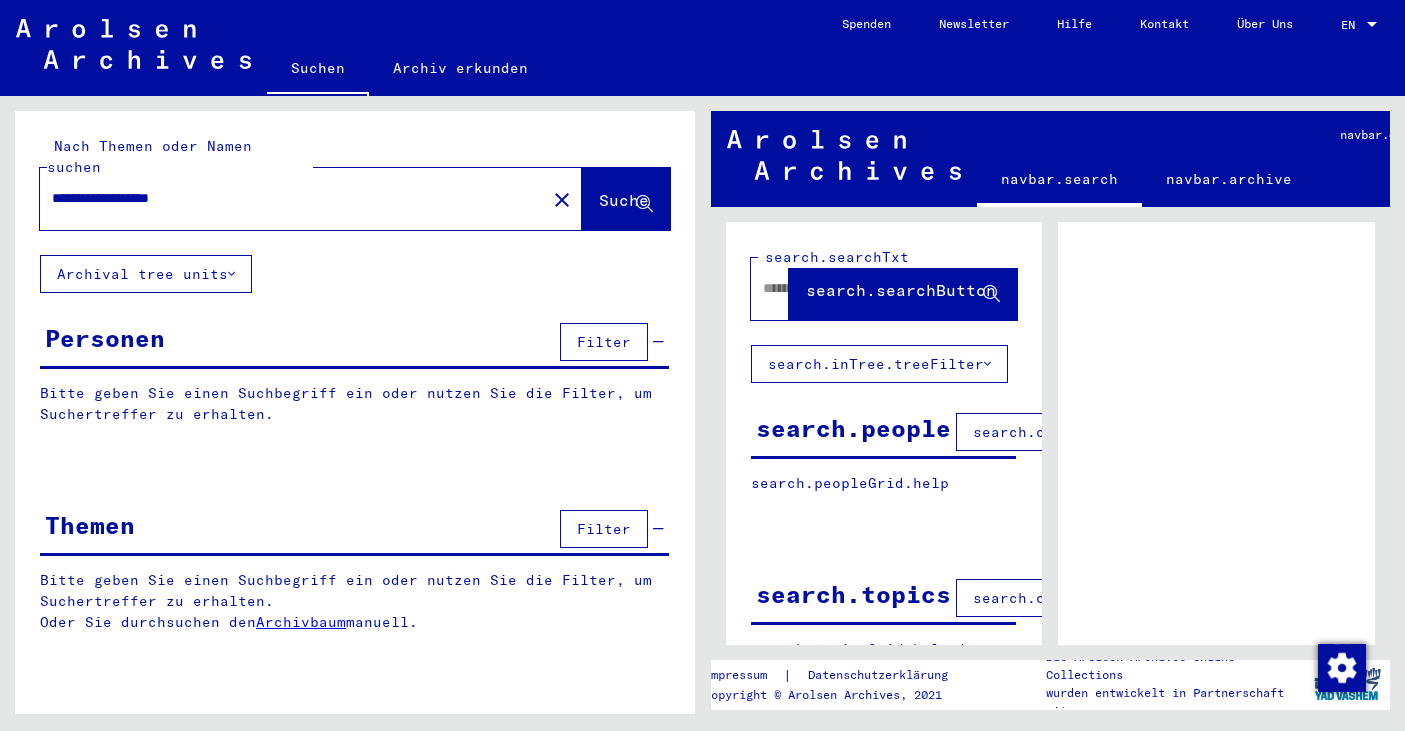 type on "**********" 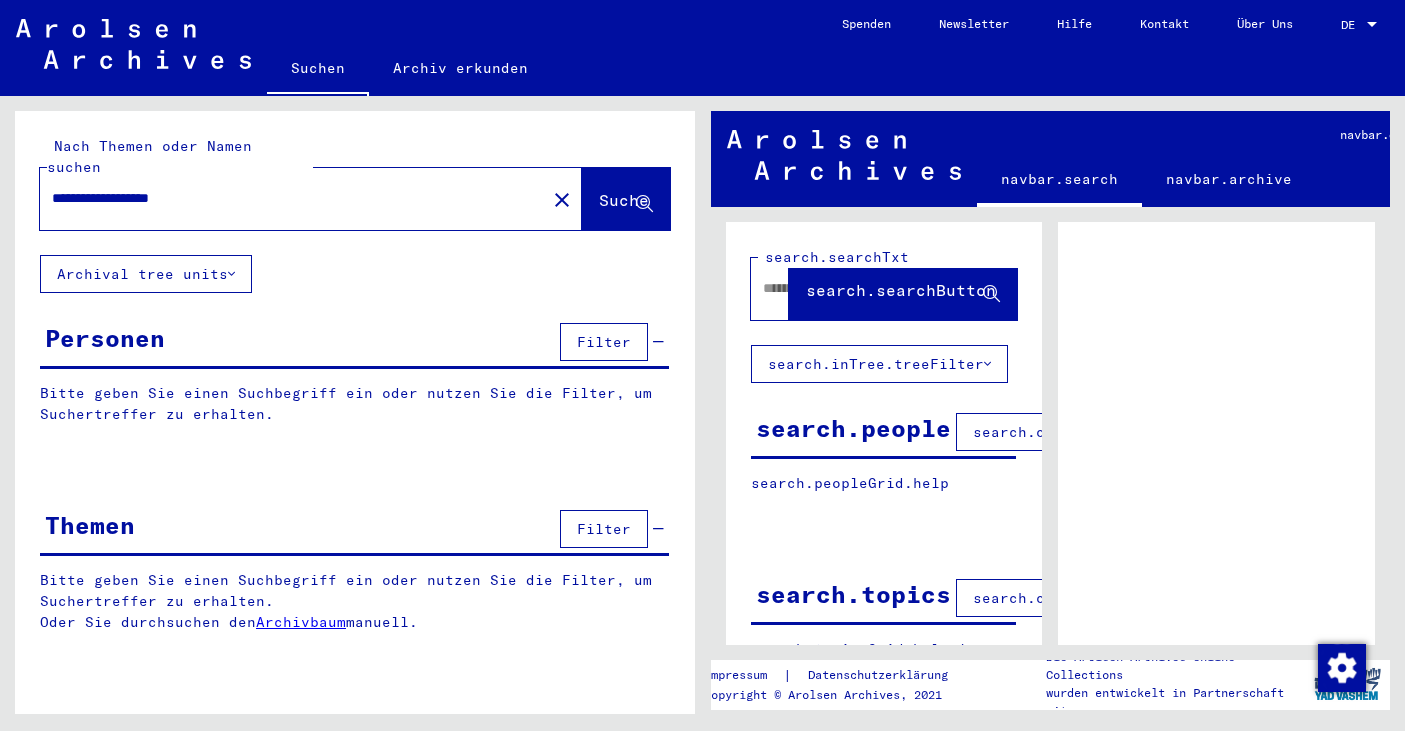 click on "Suche" 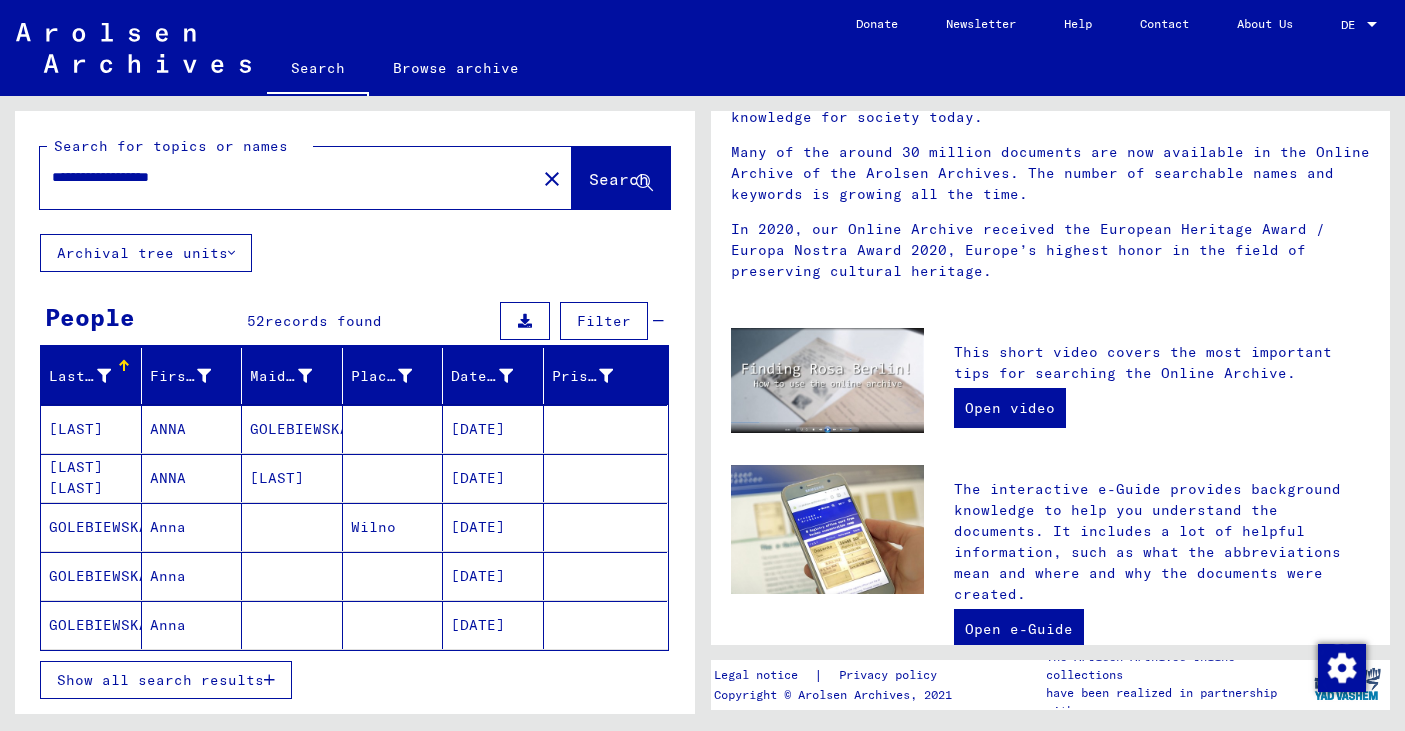 scroll, scrollTop: 231, scrollLeft: 0, axis: vertical 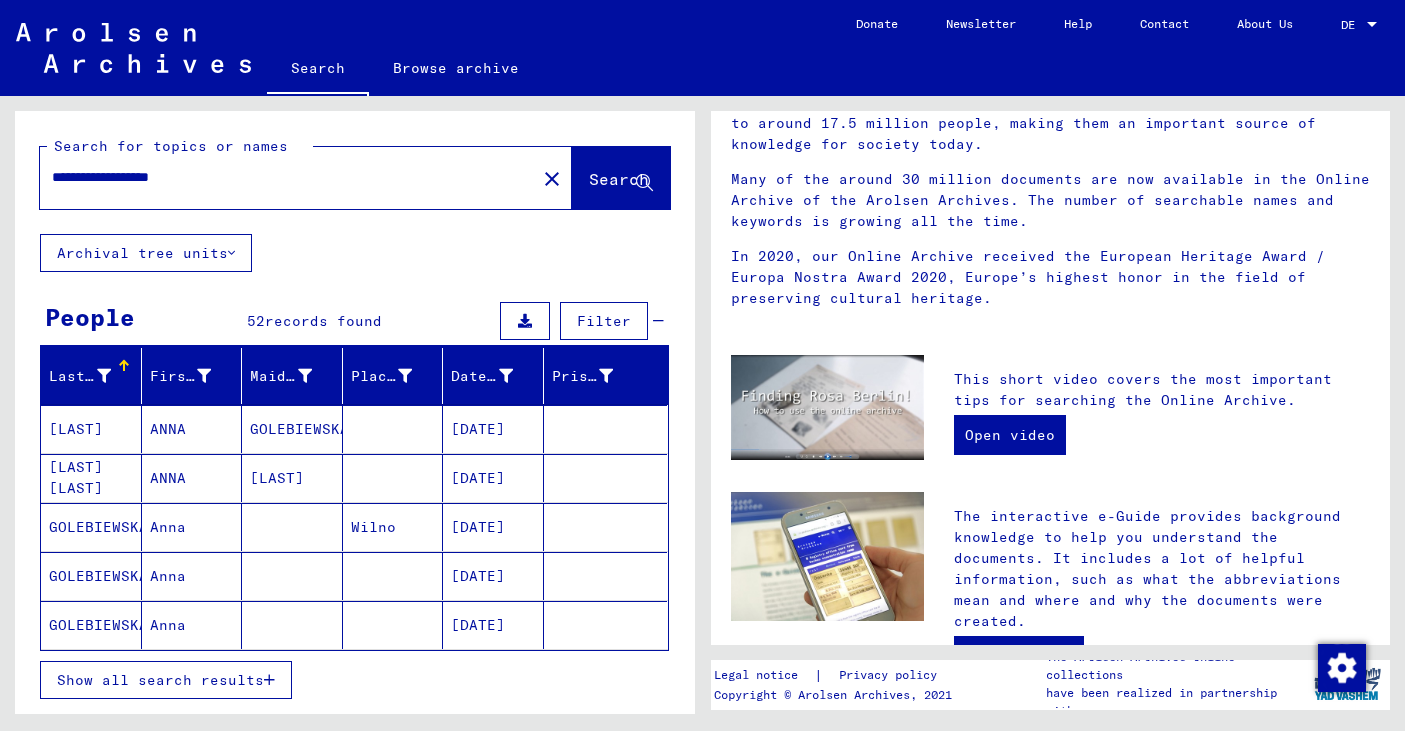 click on "Show all search results" at bounding box center [166, 680] 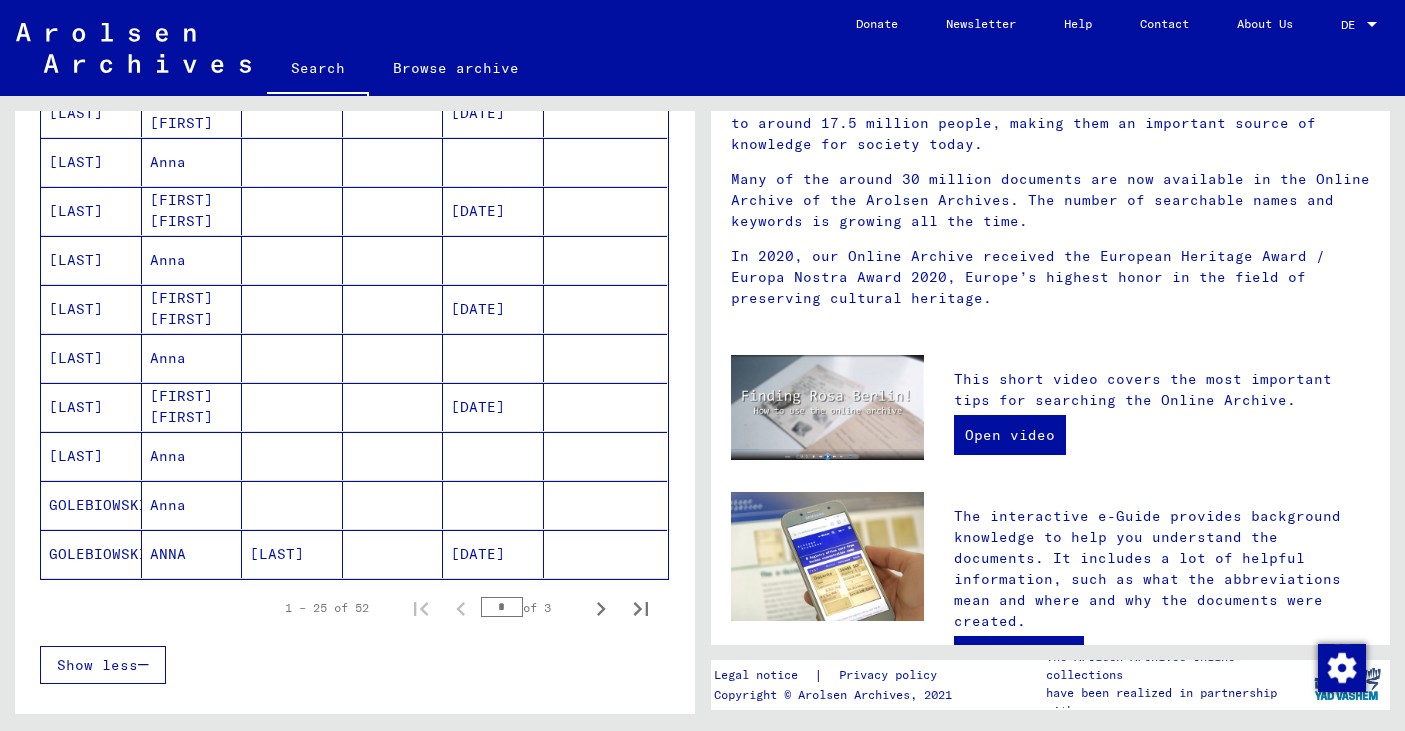 scroll, scrollTop: 1055, scrollLeft: 0, axis: vertical 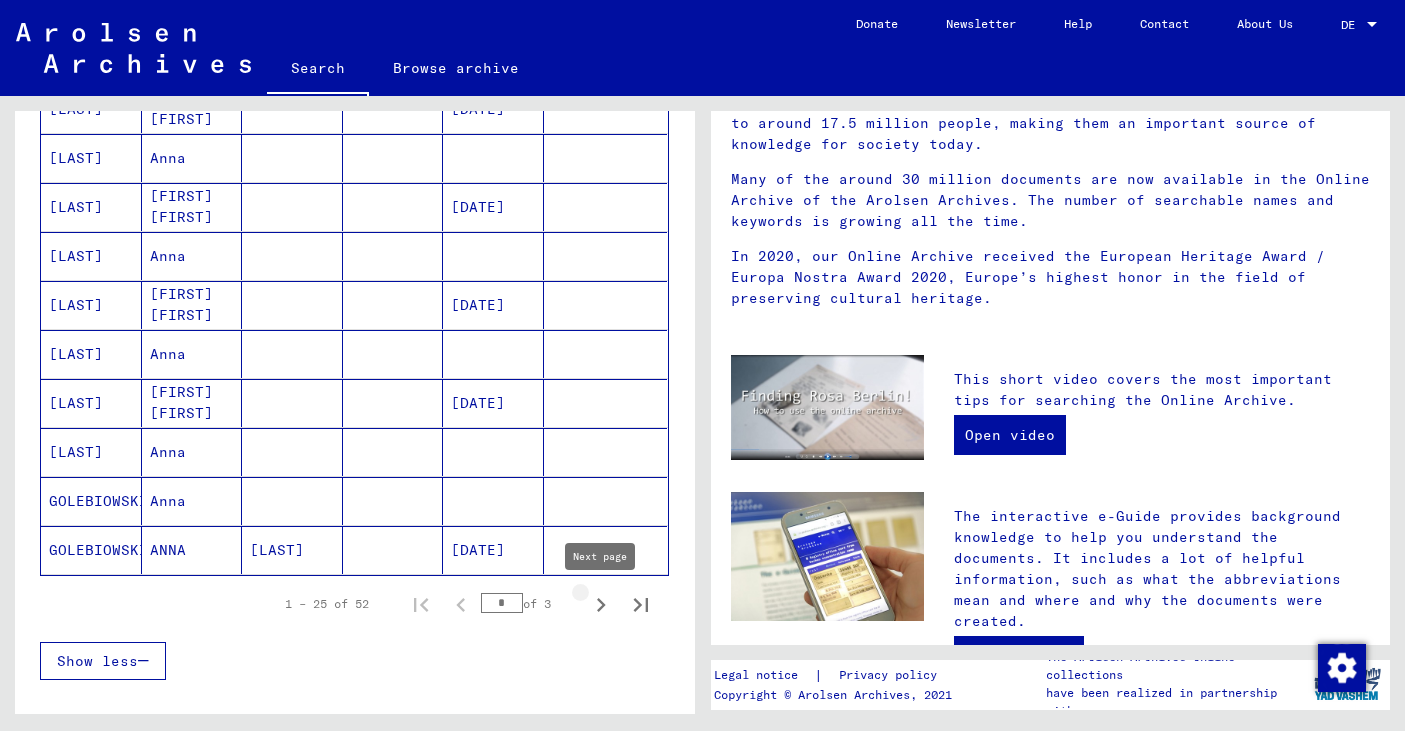 click 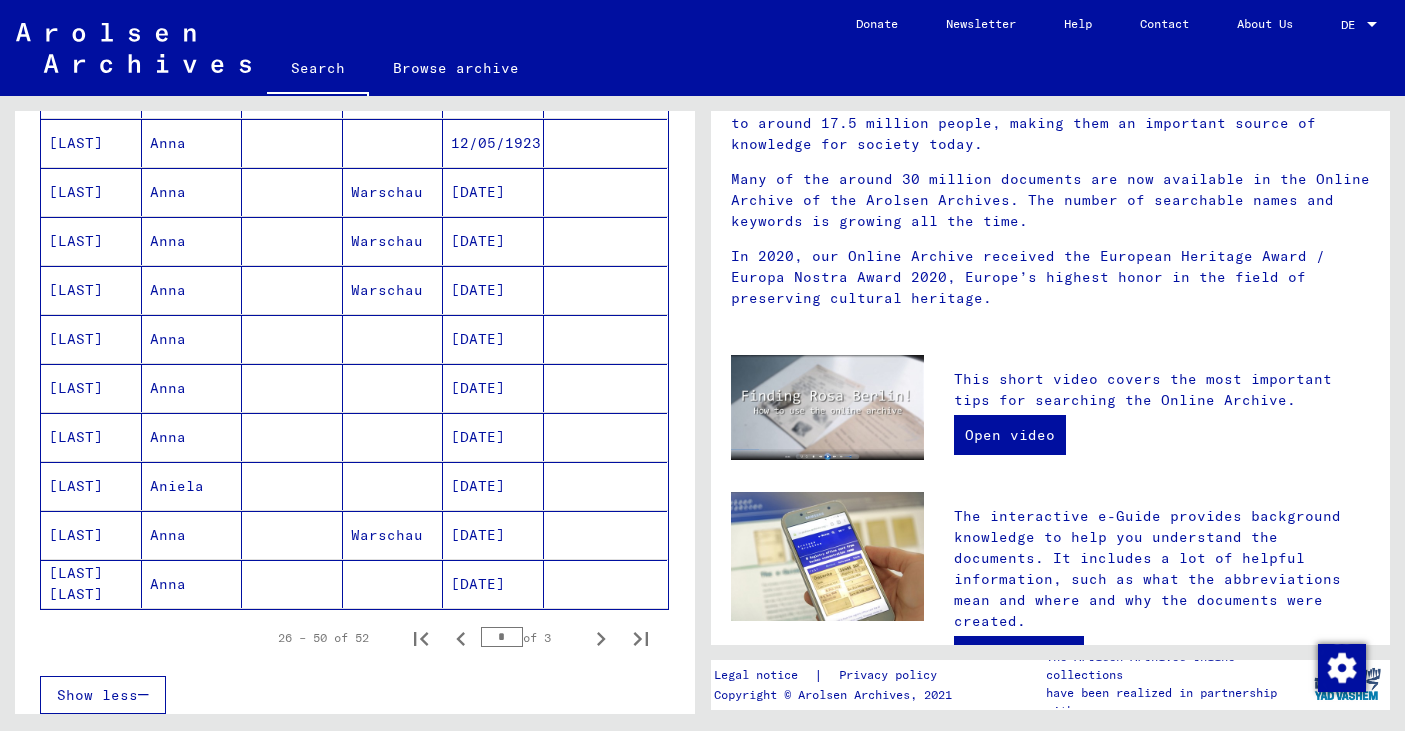 scroll, scrollTop: 1025, scrollLeft: 0, axis: vertical 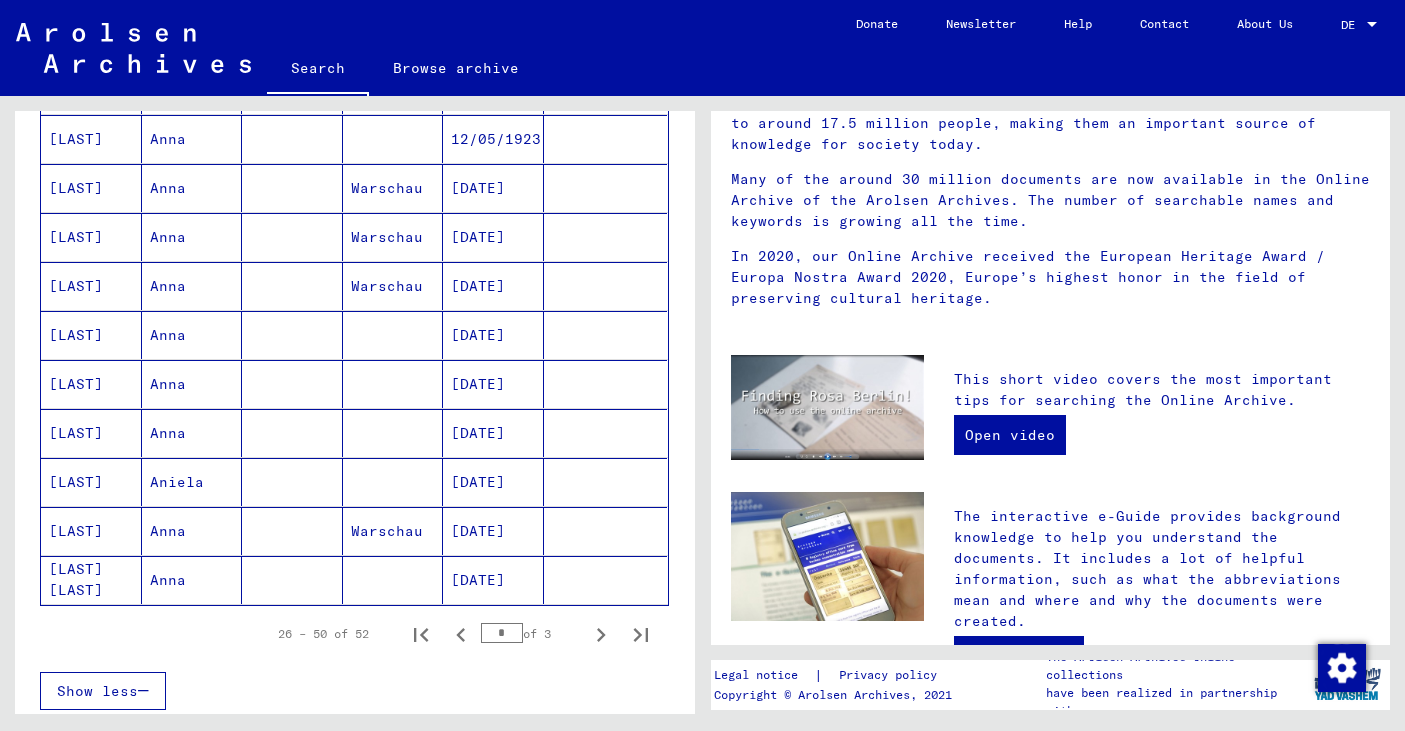 type 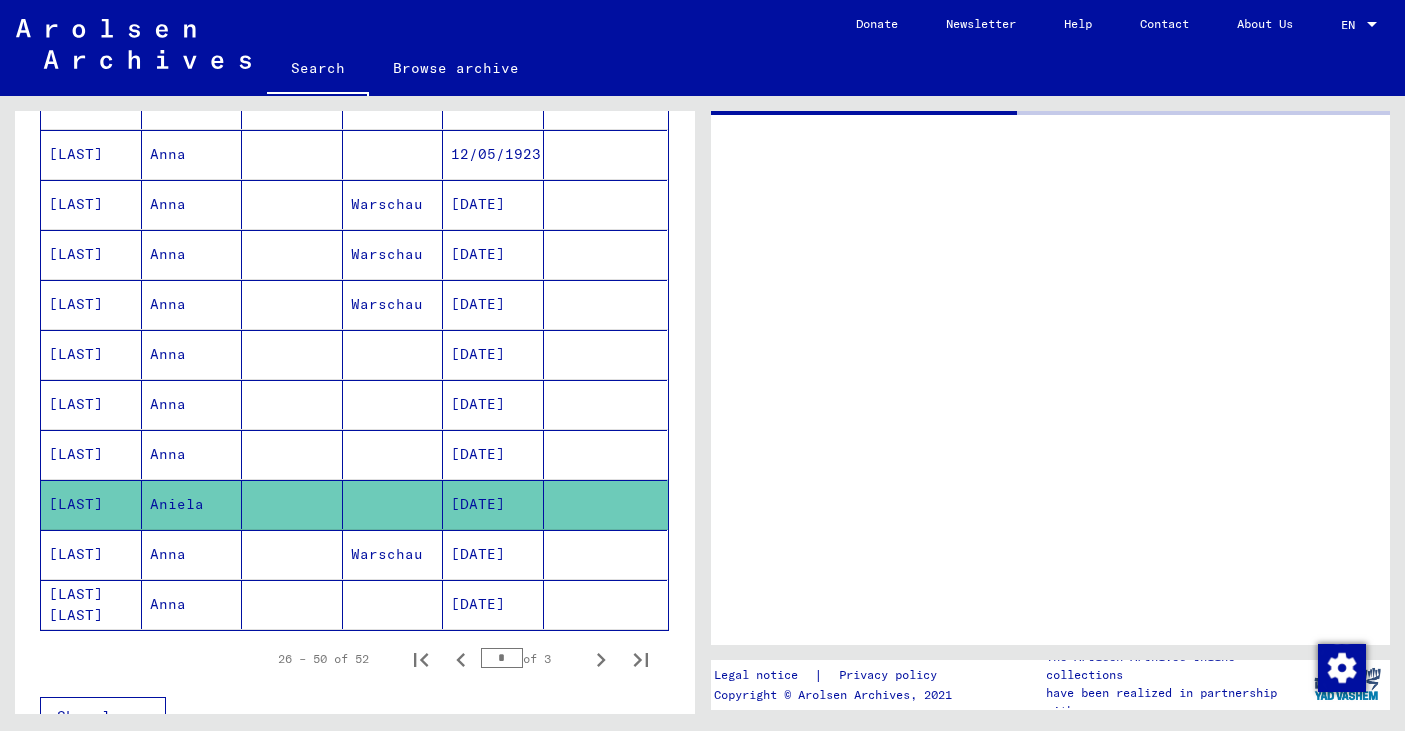 scroll, scrollTop: 0, scrollLeft: 0, axis: both 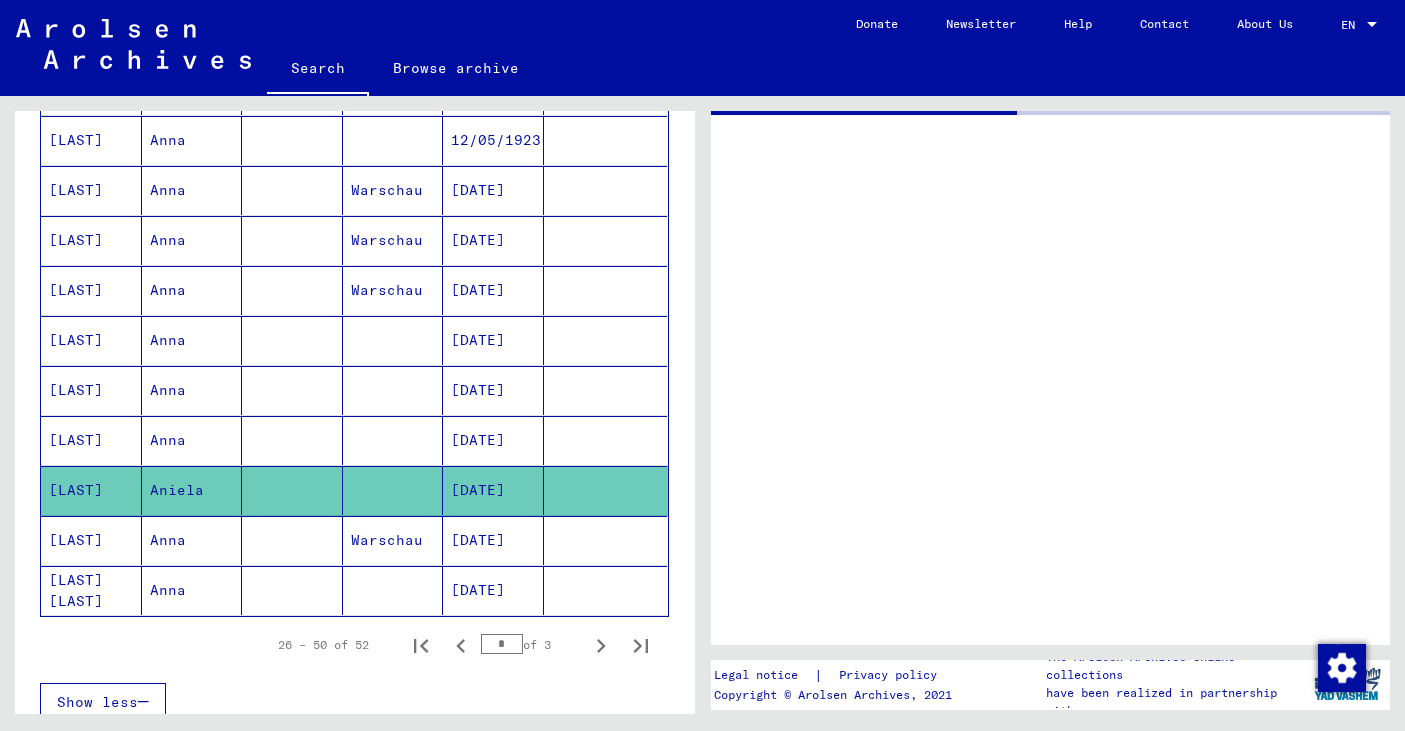 type on "********" 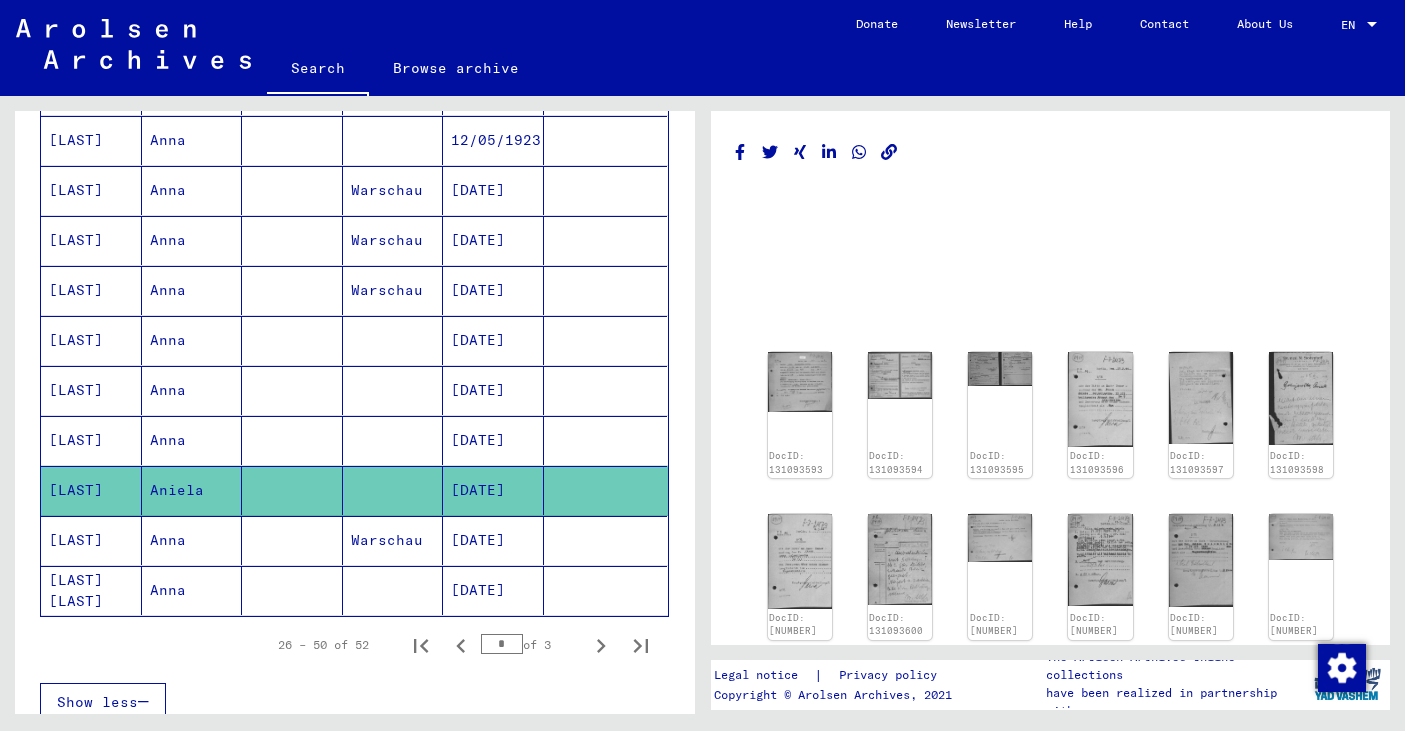 scroll, scrollTop: 0, scrollLeft: 0, axis: both 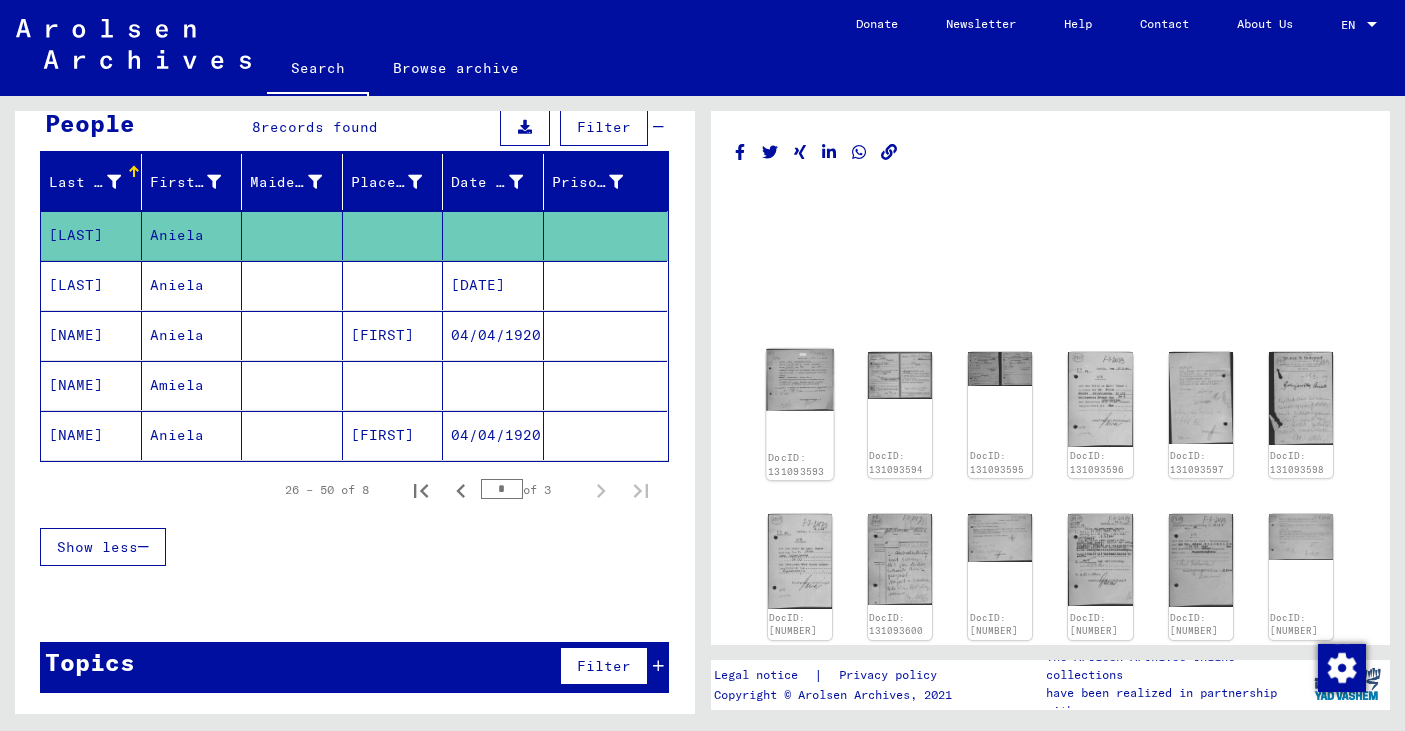 click 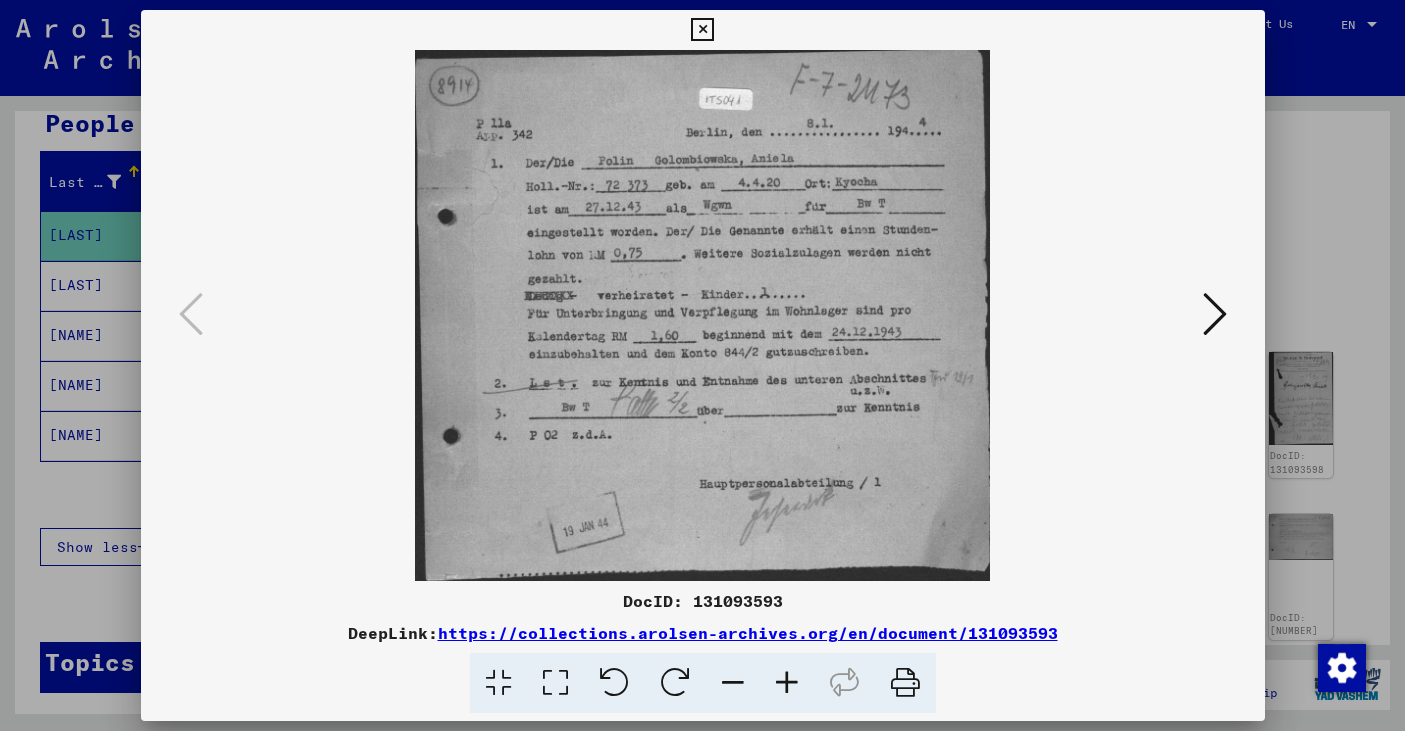 click at bounding box center (1215, 314) 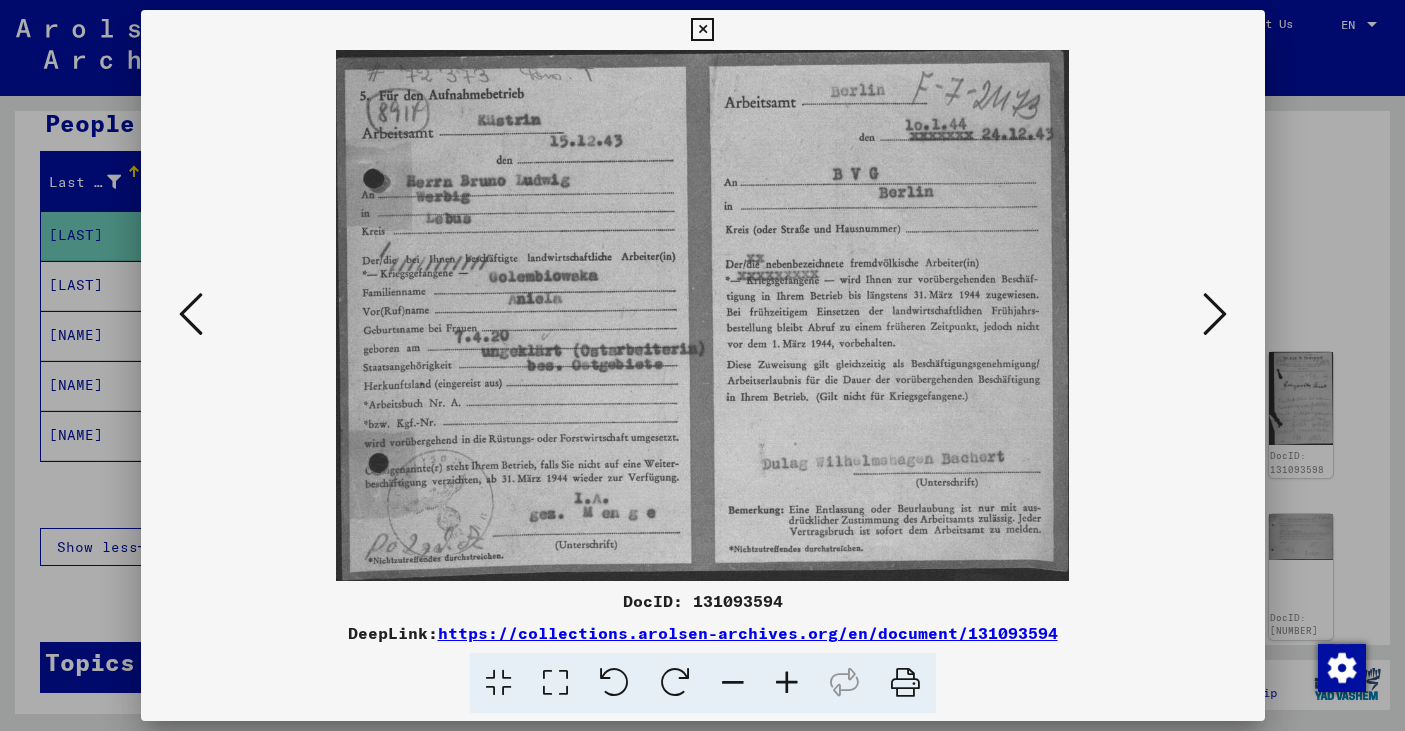 click at bounding box center [1215, 314] 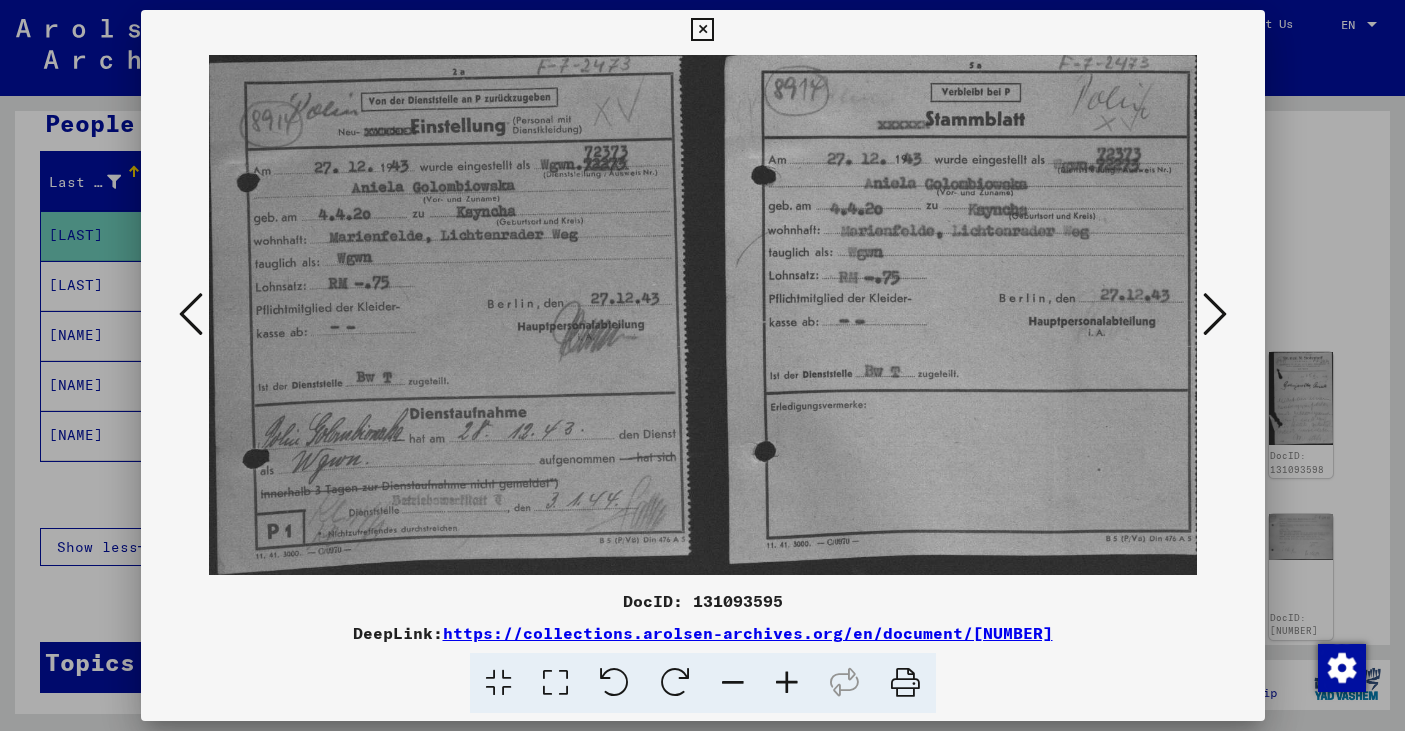 click at bounding box center [1215, 314] 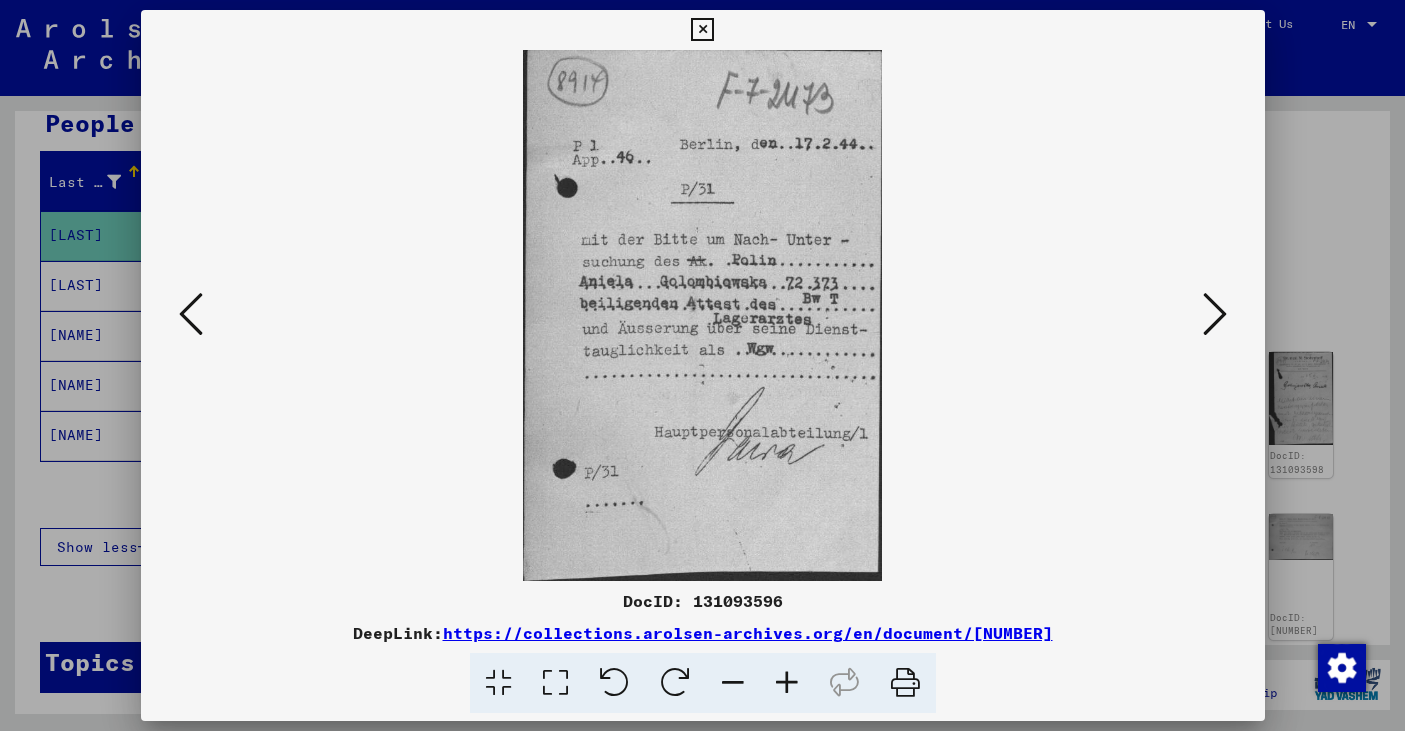 click at bounding box center (1215, 314) 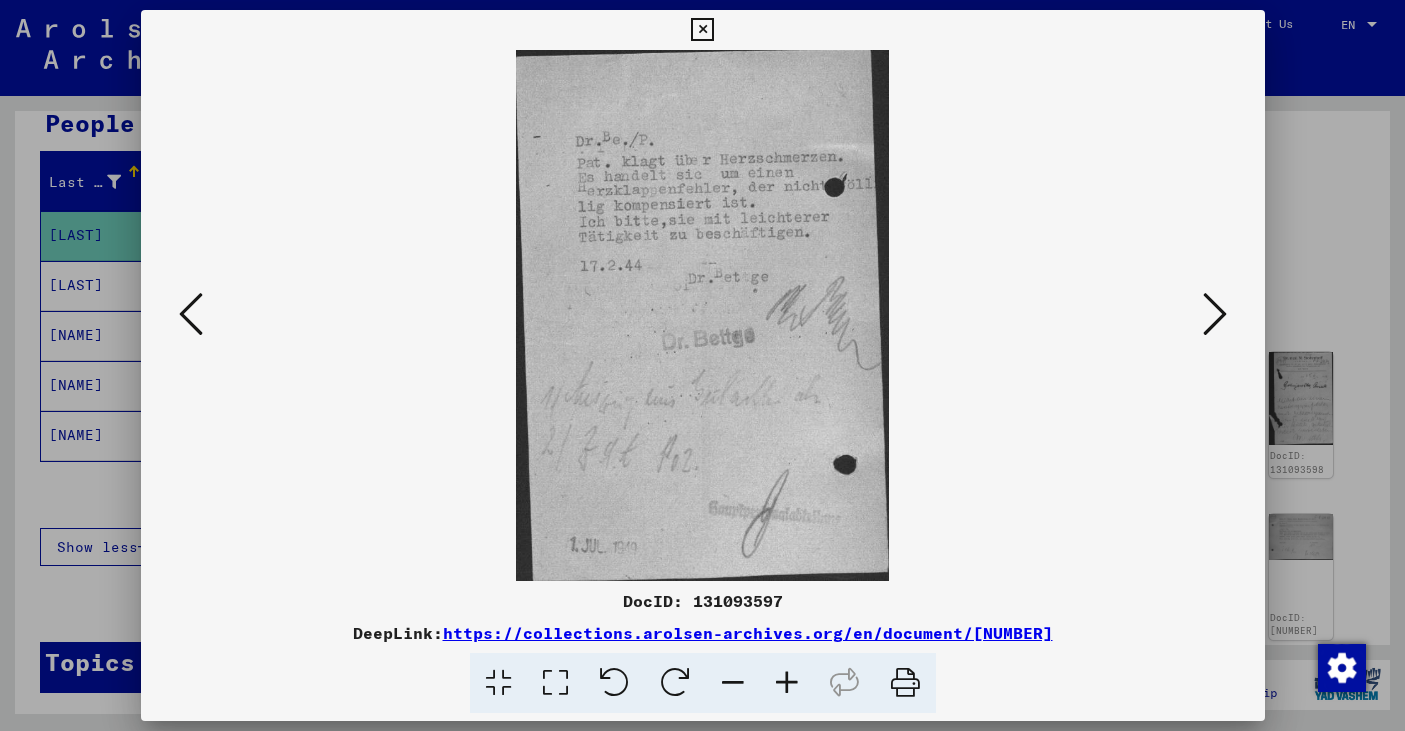 click at bounding box center (702, 365) 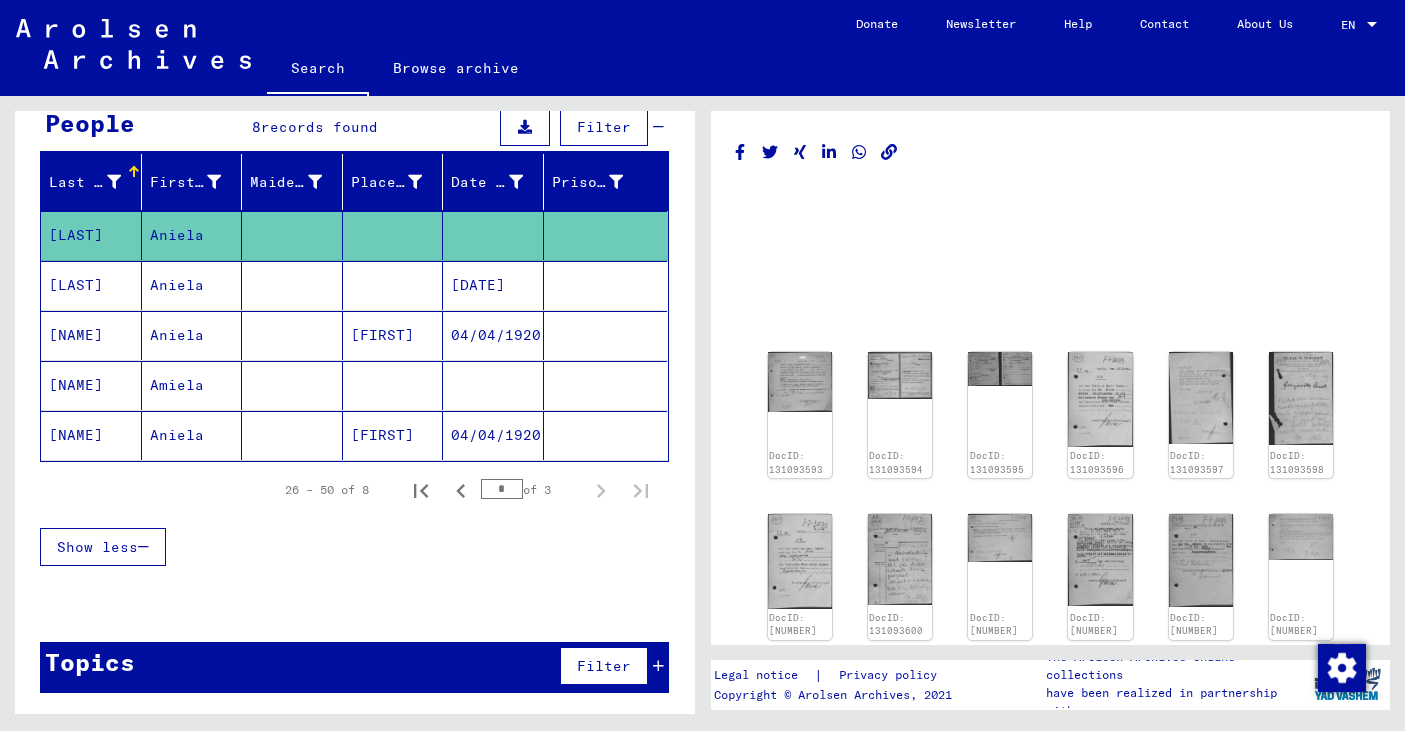 click on "Show less" at bounding box center (354, 547) 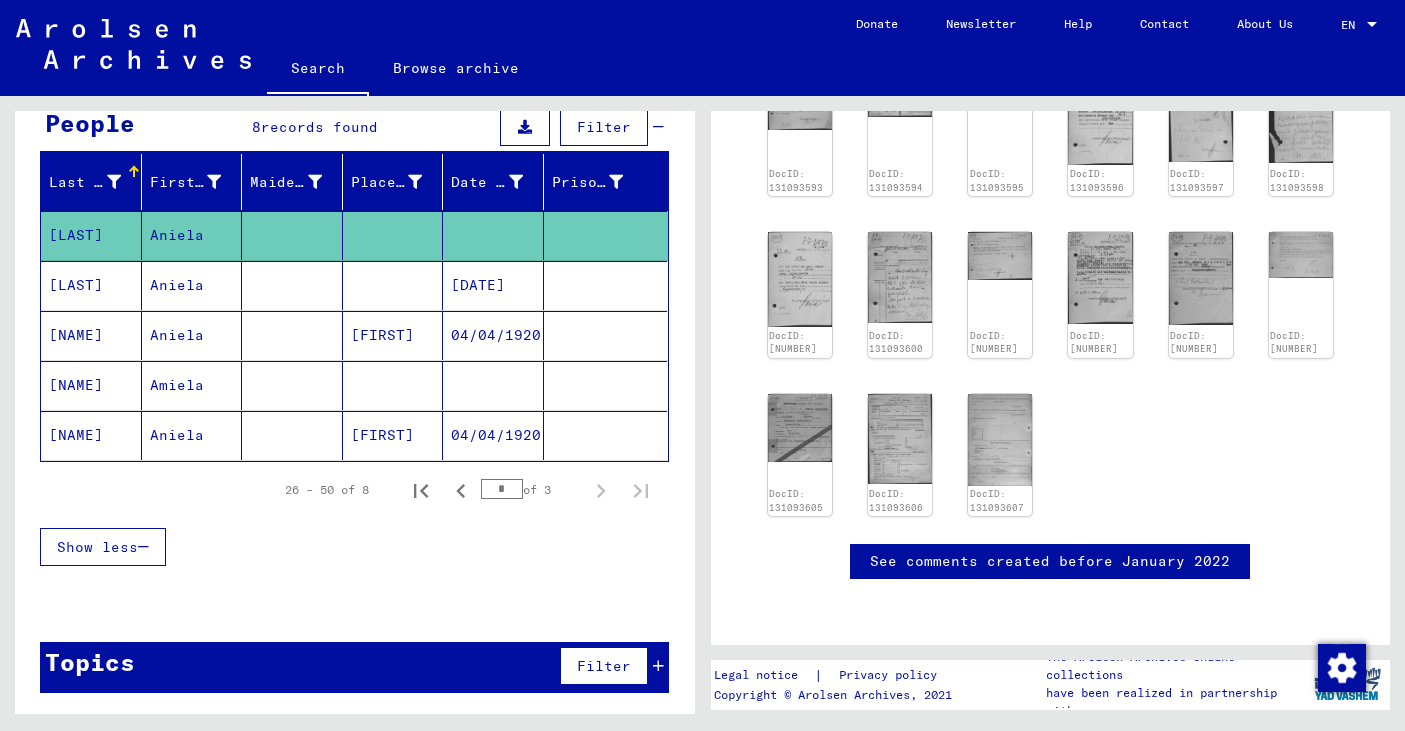 scroll, scrollTop: 312, scrollLeft: 0, axis: vertical 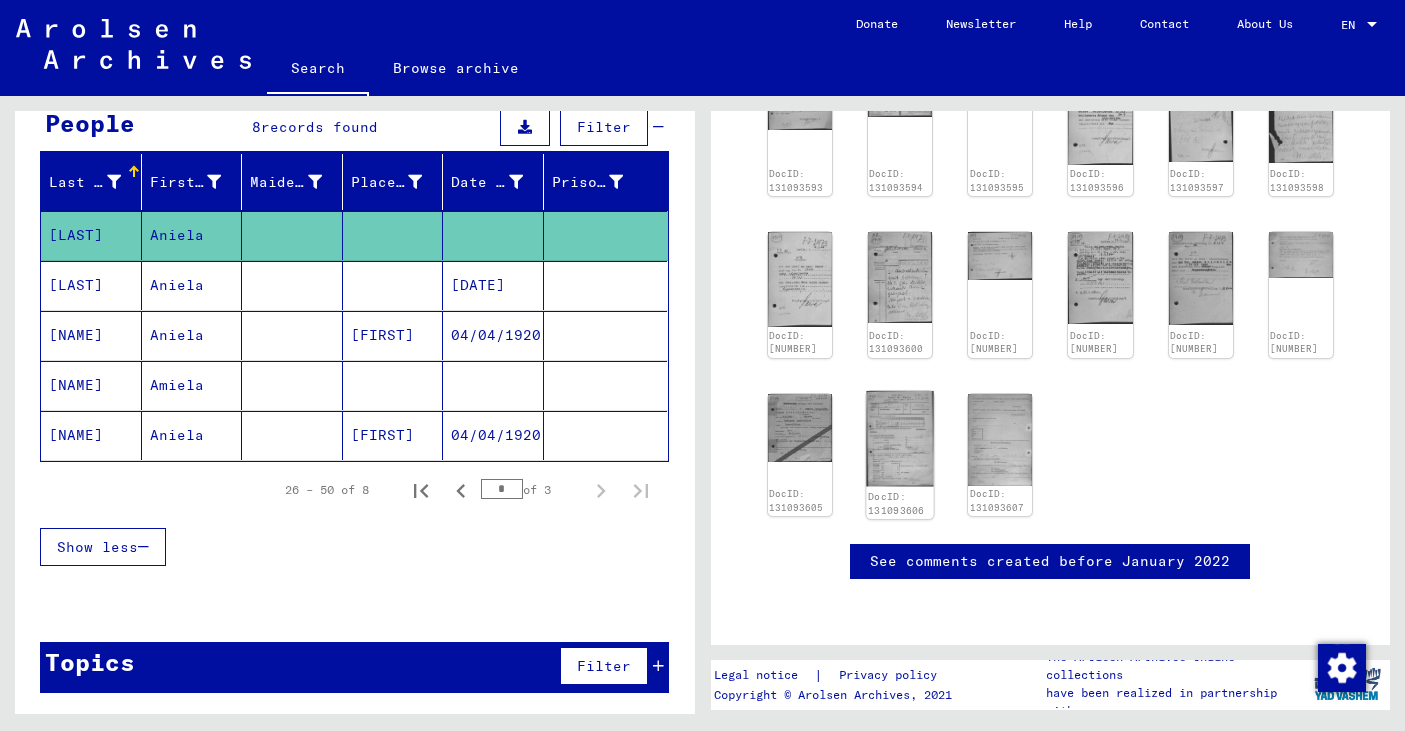 click 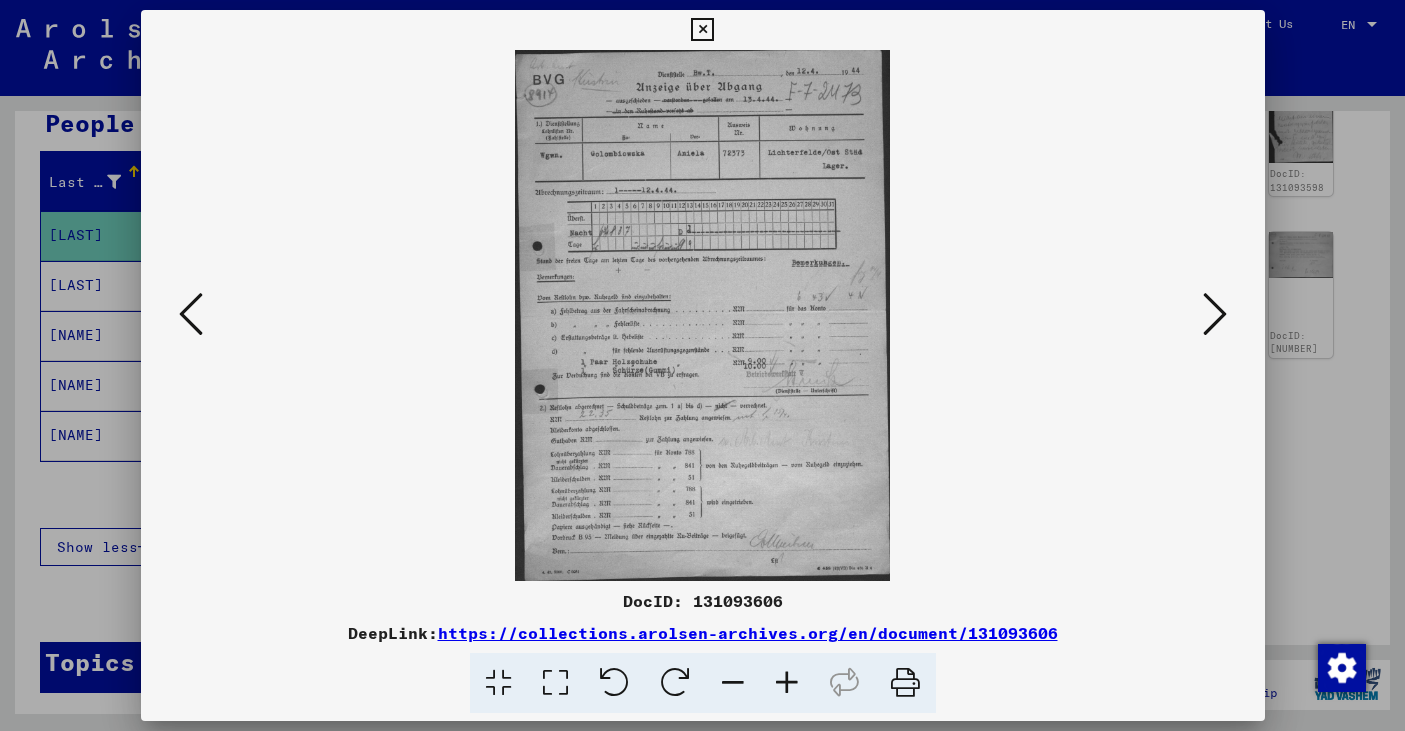 click at bounding box center [702, 365] 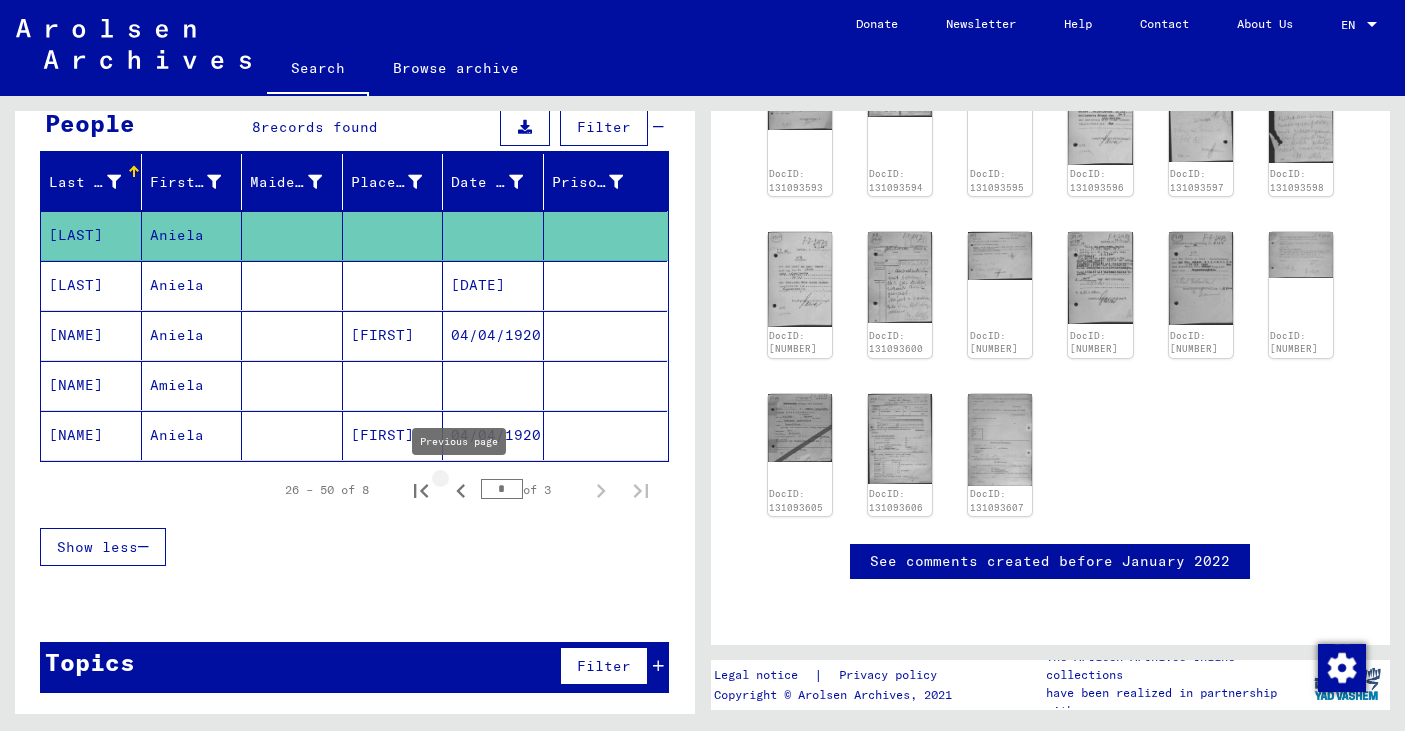 click 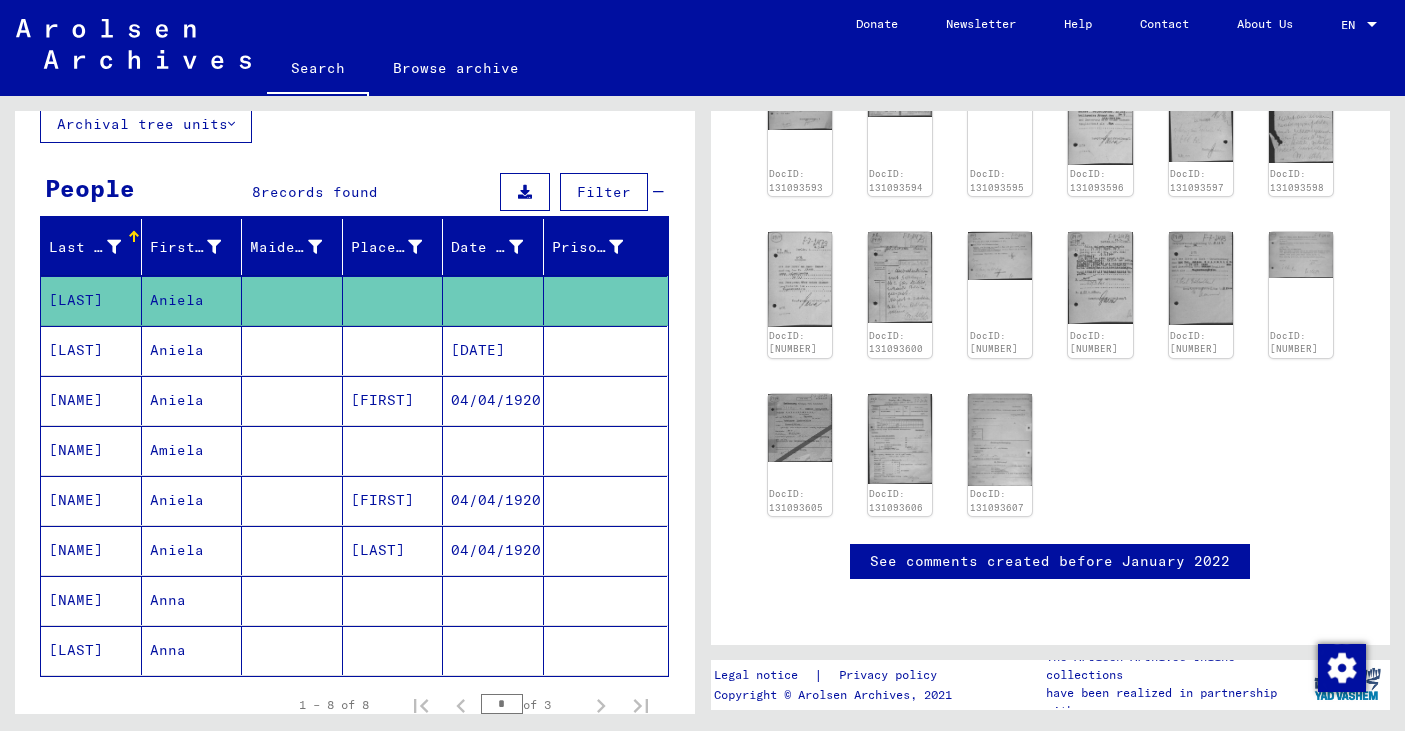 scroll, scrollTop: 221, scrollLeft: 0, axis: vertical 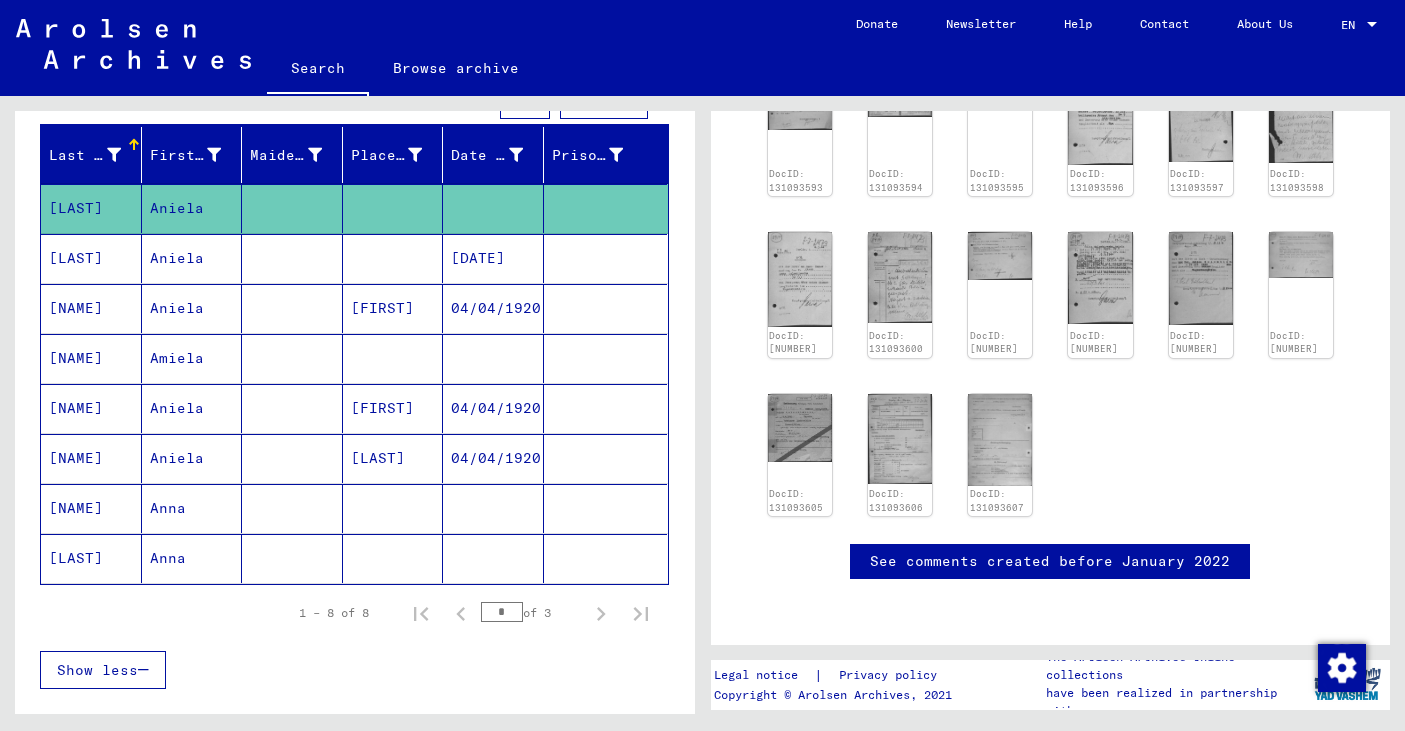 click on "1 – 8 of 8  *  of 3" at bounding box center [354, 613] 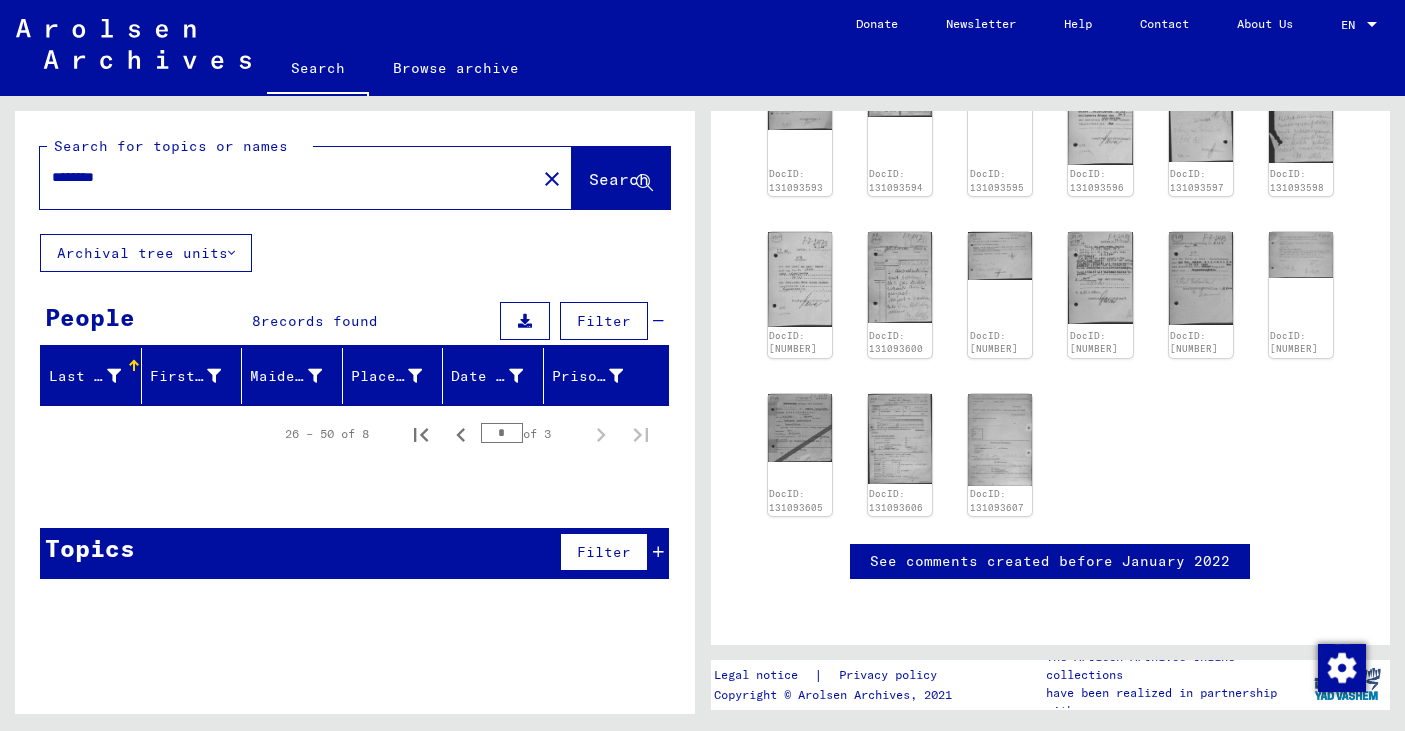 scroll, scrollTop: 0, scrollLeft: 0, axis: both 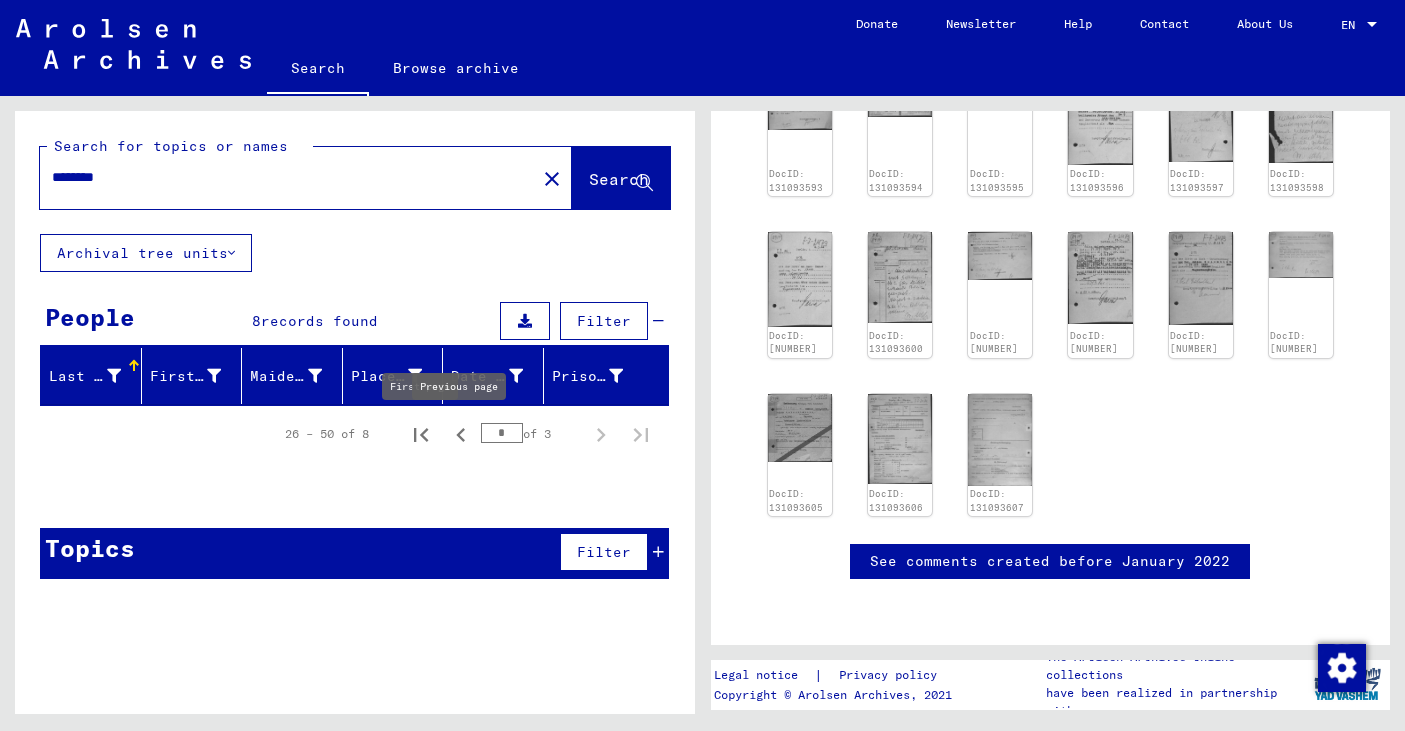 click 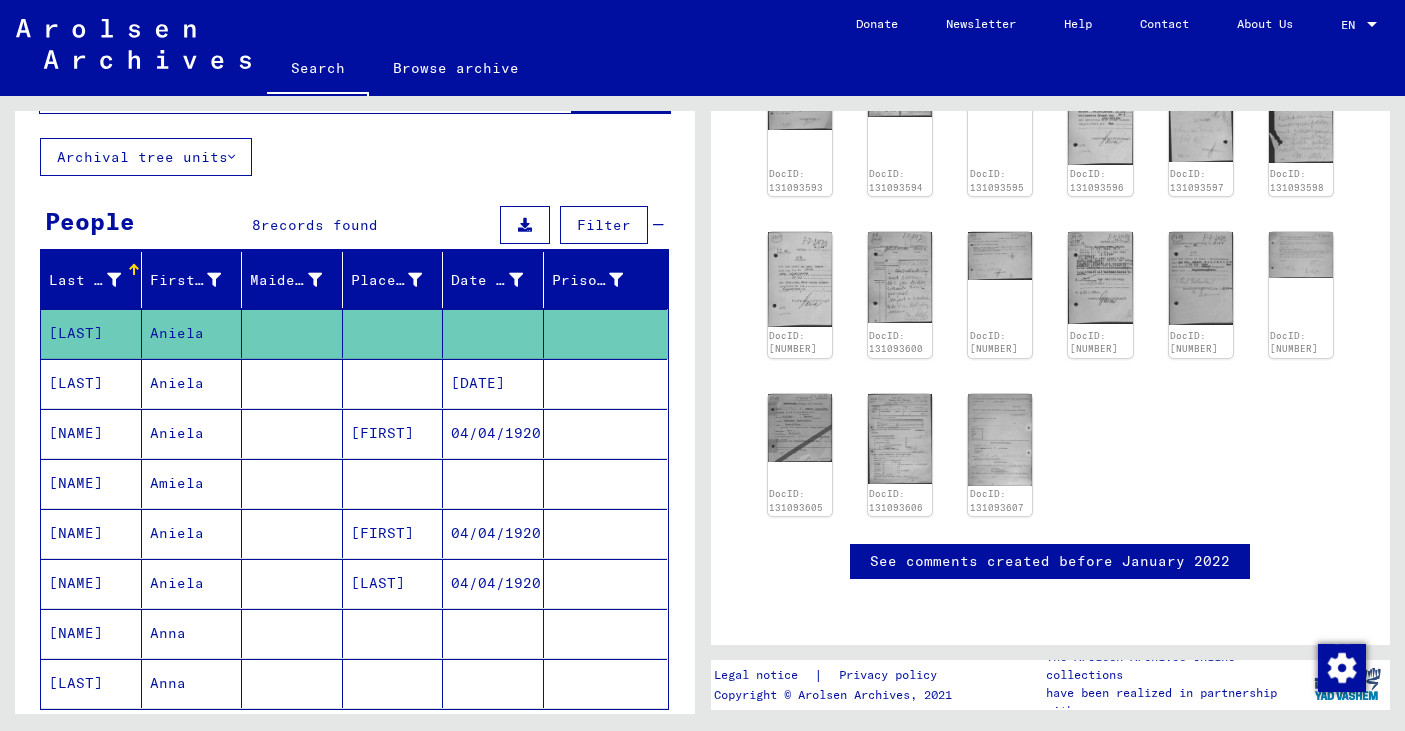 scroll, scrollTop: 0, scrollLeft: 0, axis: both 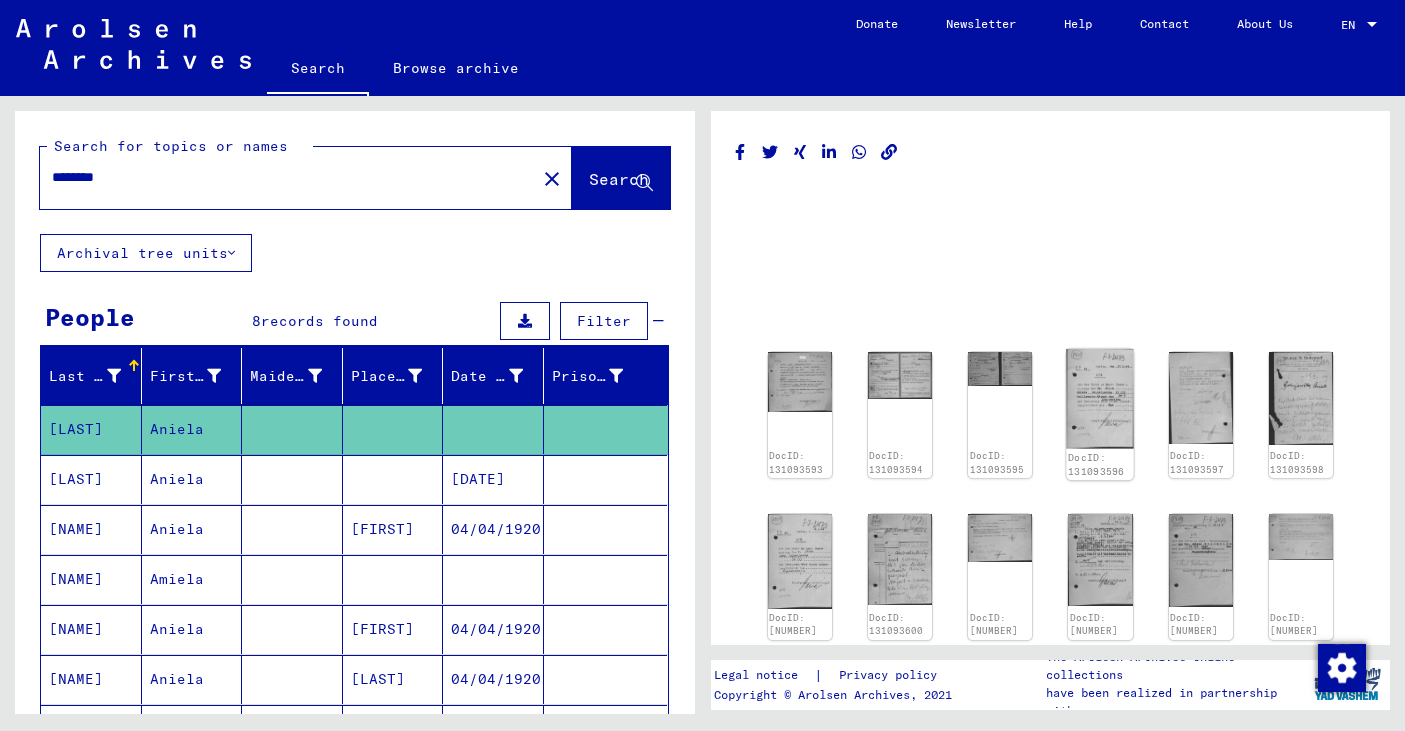 click 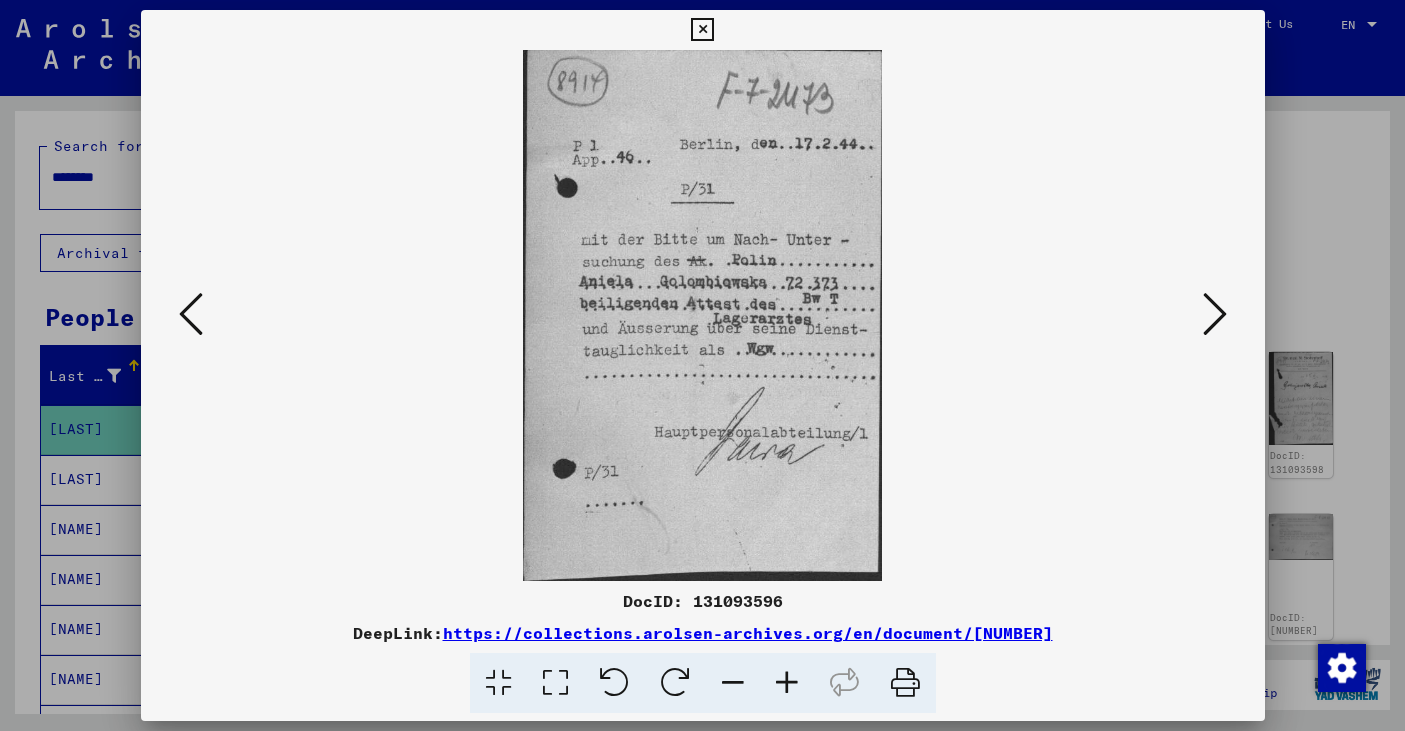 click at bounding box center [702, 365] 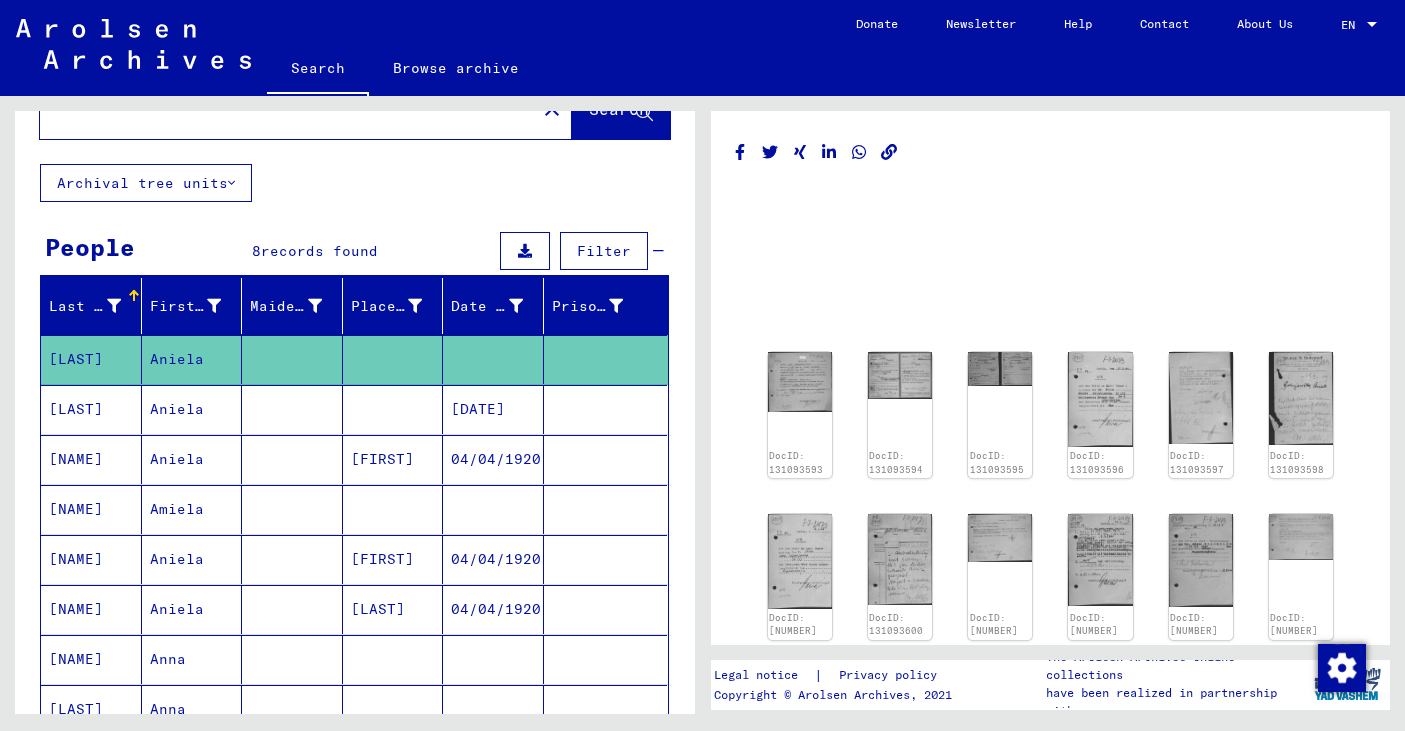 scroll, scrollTop: 0, scrollLeft: 0, axis: both 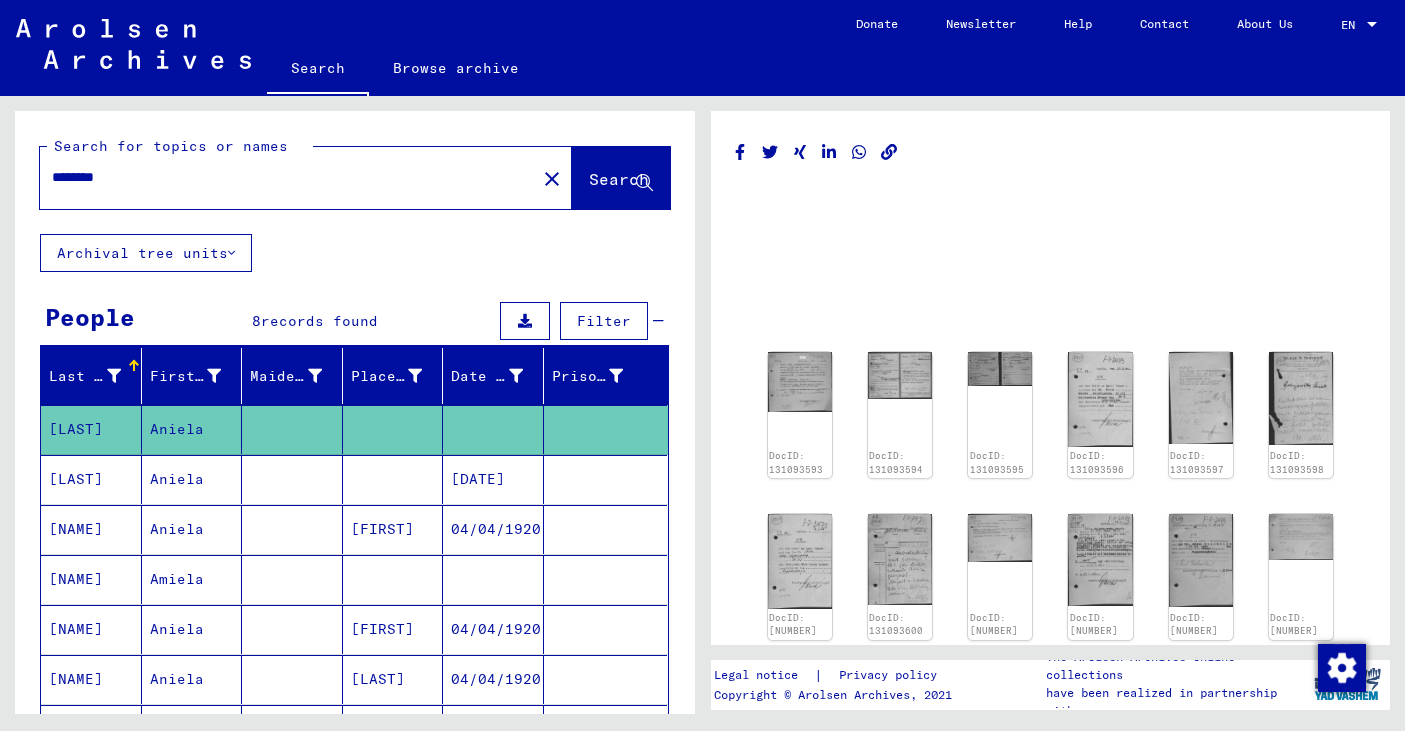 drag, startPoint x: 147, startPoint y: 174, endPoint x: 0, endPoint y: 174, distance: 147 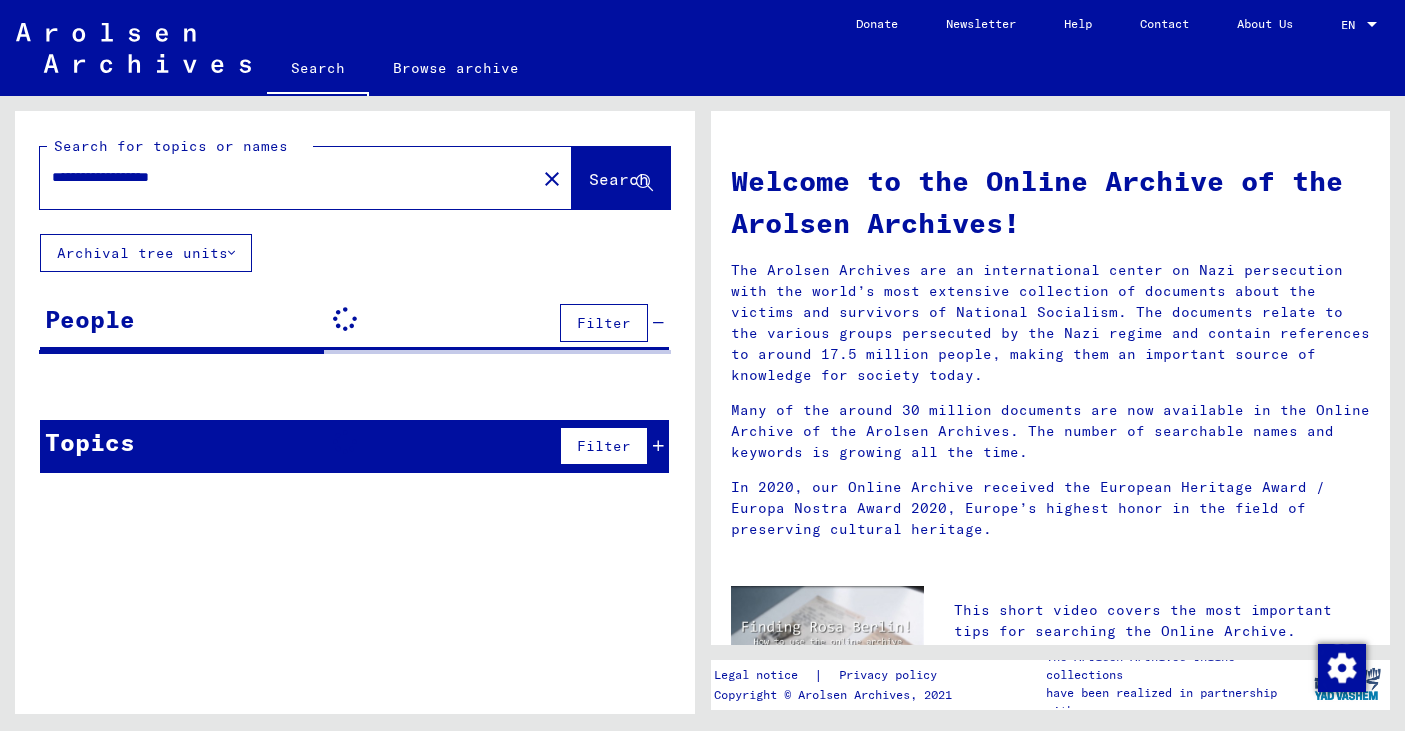 click on "**********" at bounding box center (282, 177) 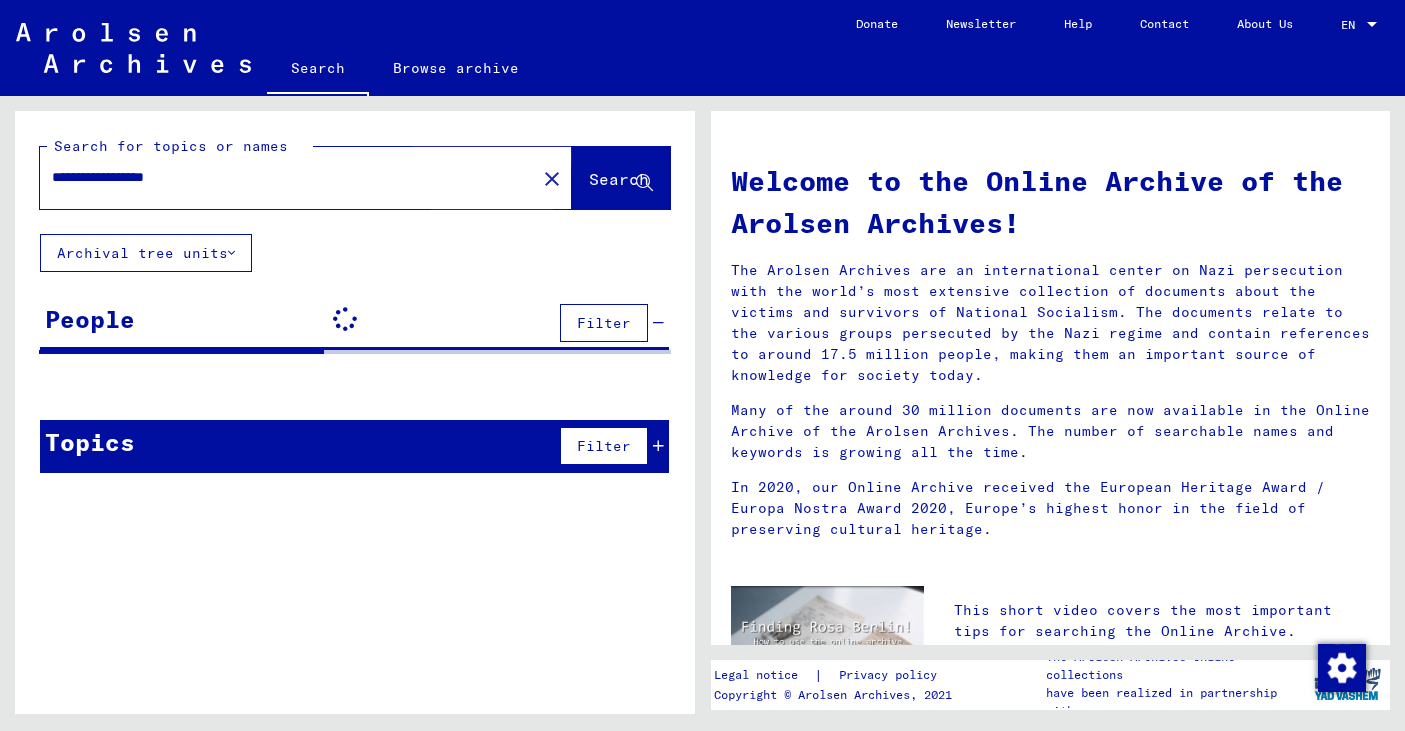 click on "Search" 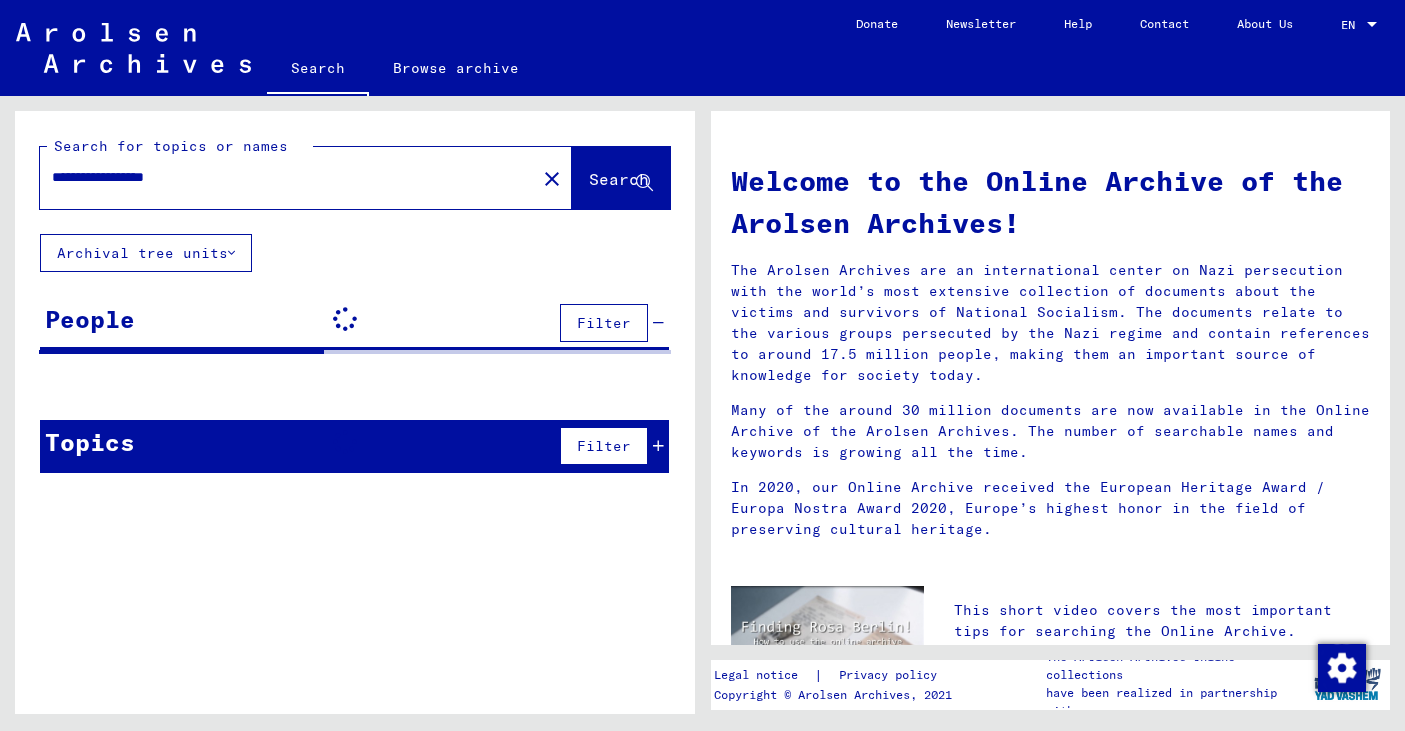 scroll, scrollTop: 150, scrollLeft: 0, axis: vertical 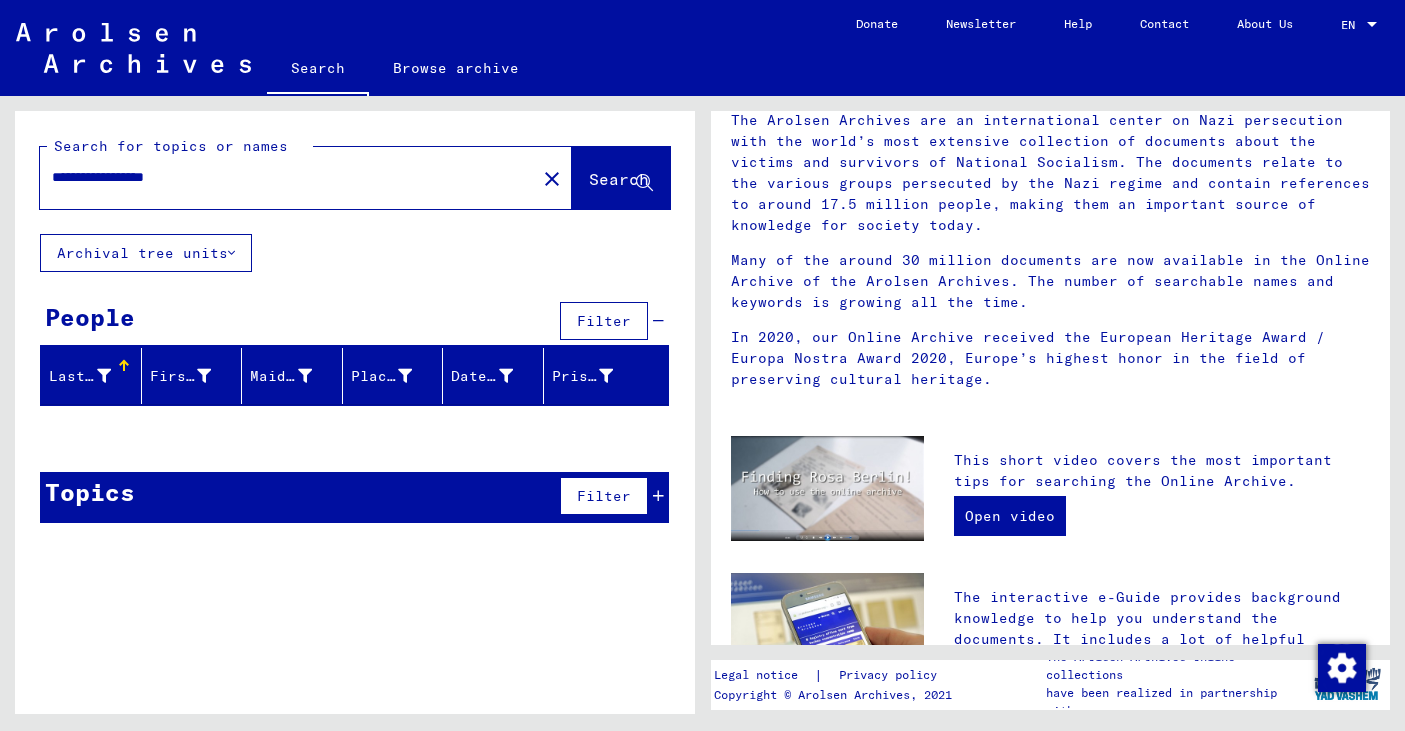 drag, startPoint x: 228, startPoint y: 173, endPoint x: 0, endPoint y: 164, distance: 228.17757 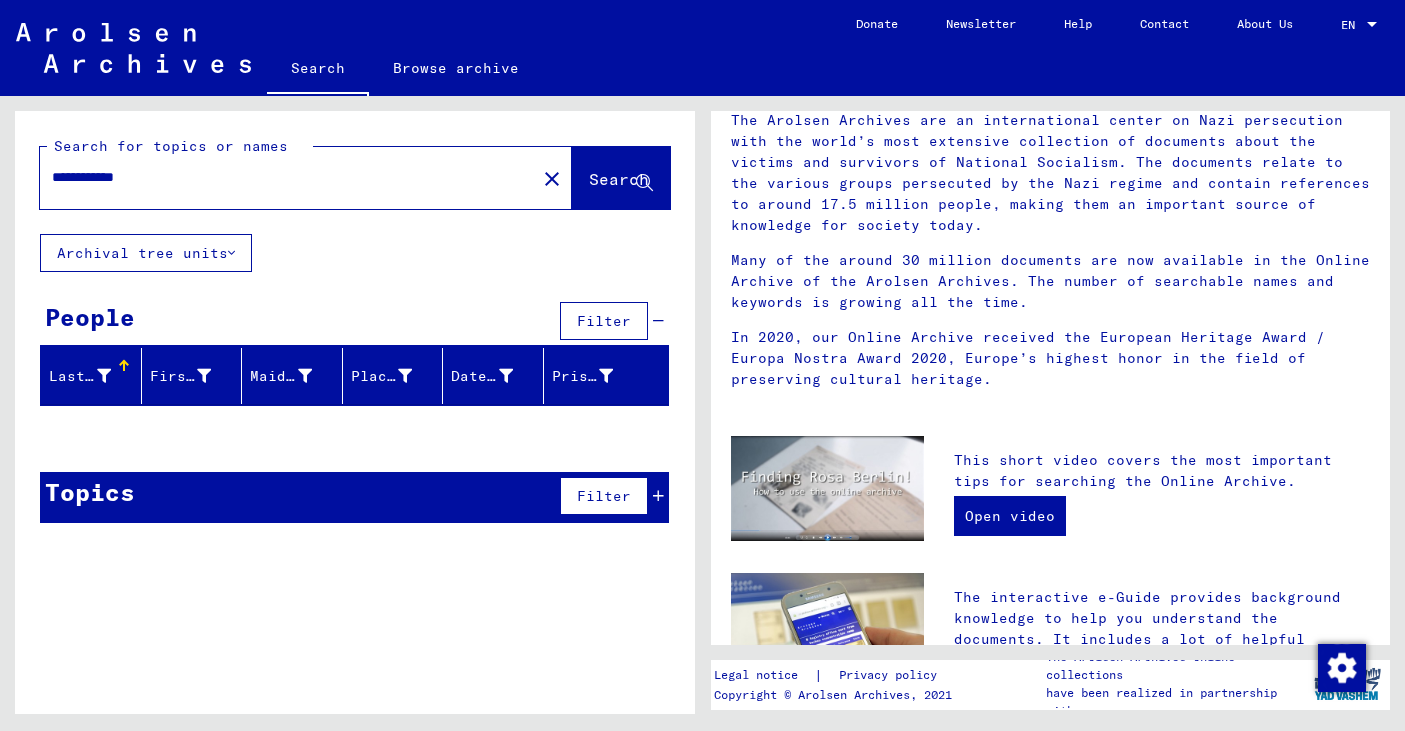 type on "**********" 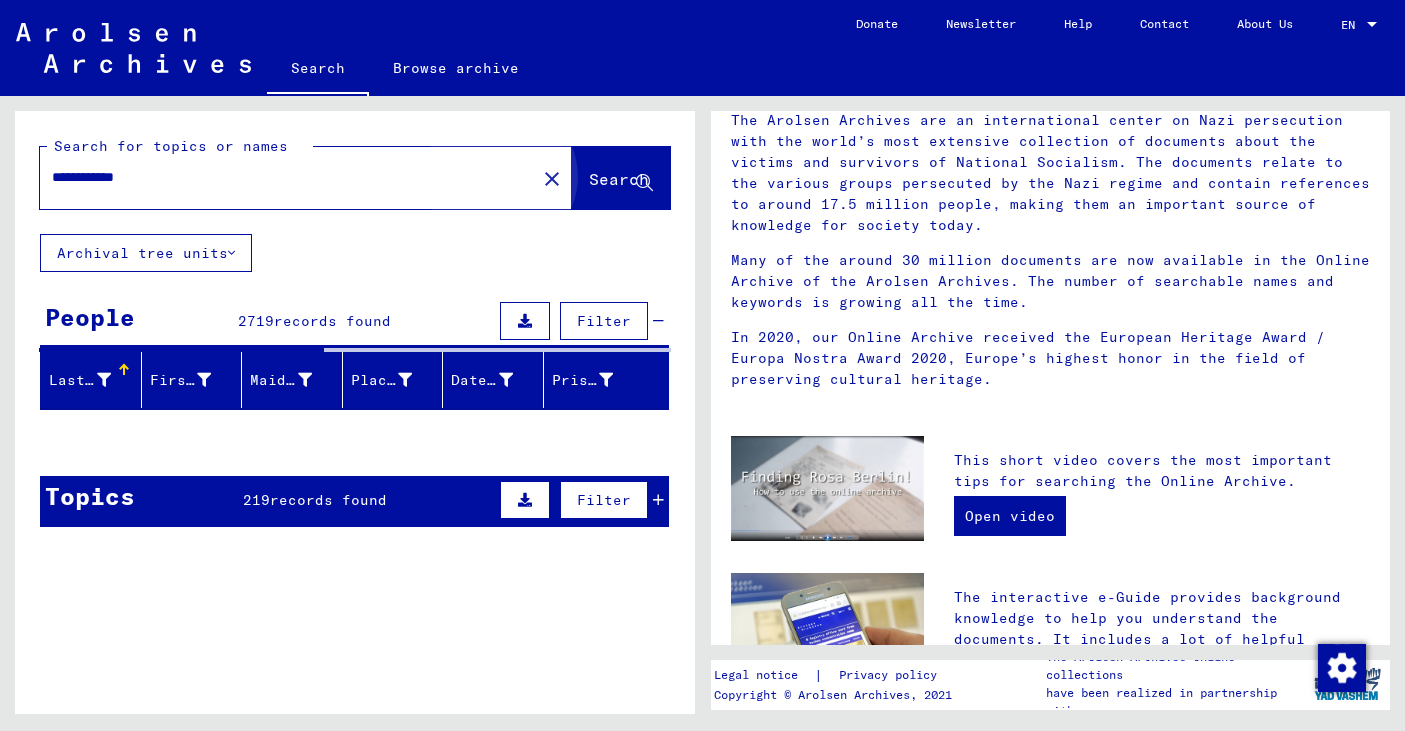 click on "Search" 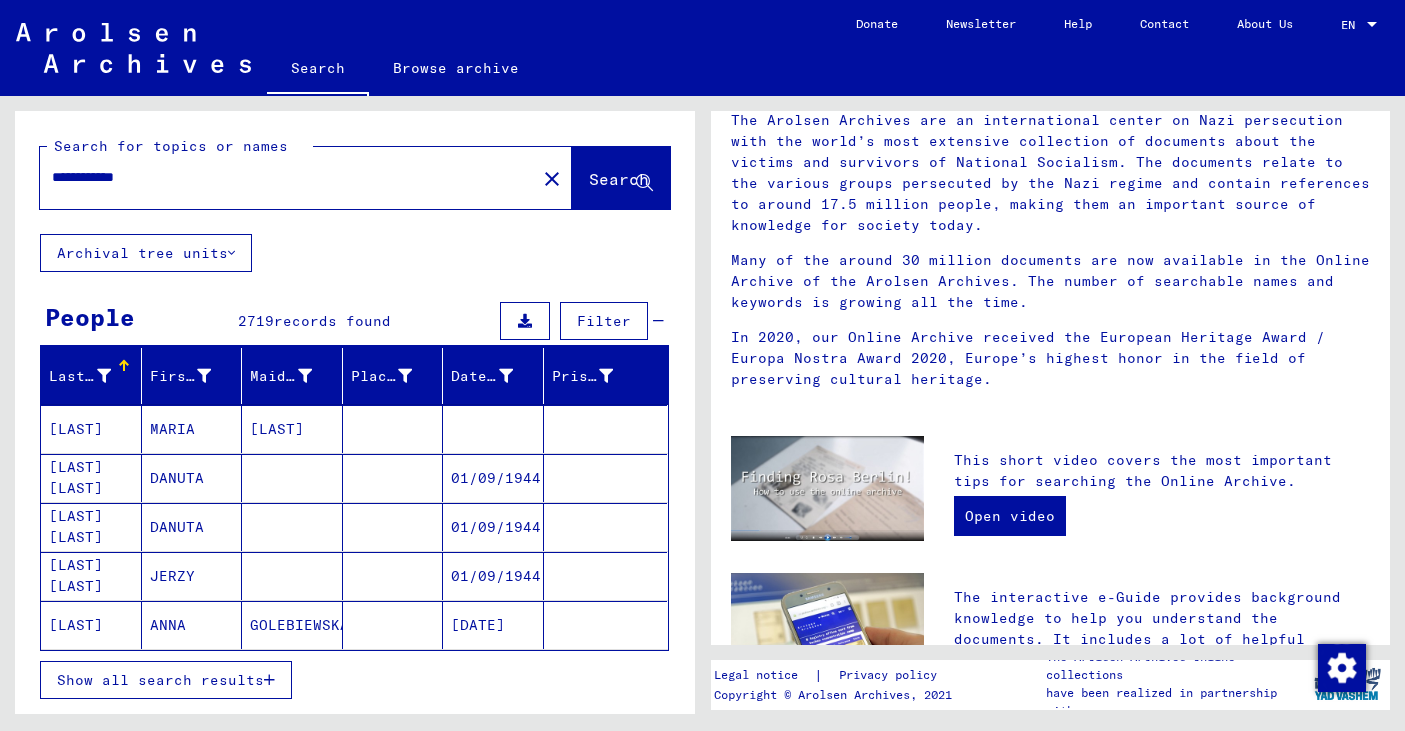 click on "Filter" at bounding box center (604, 321) 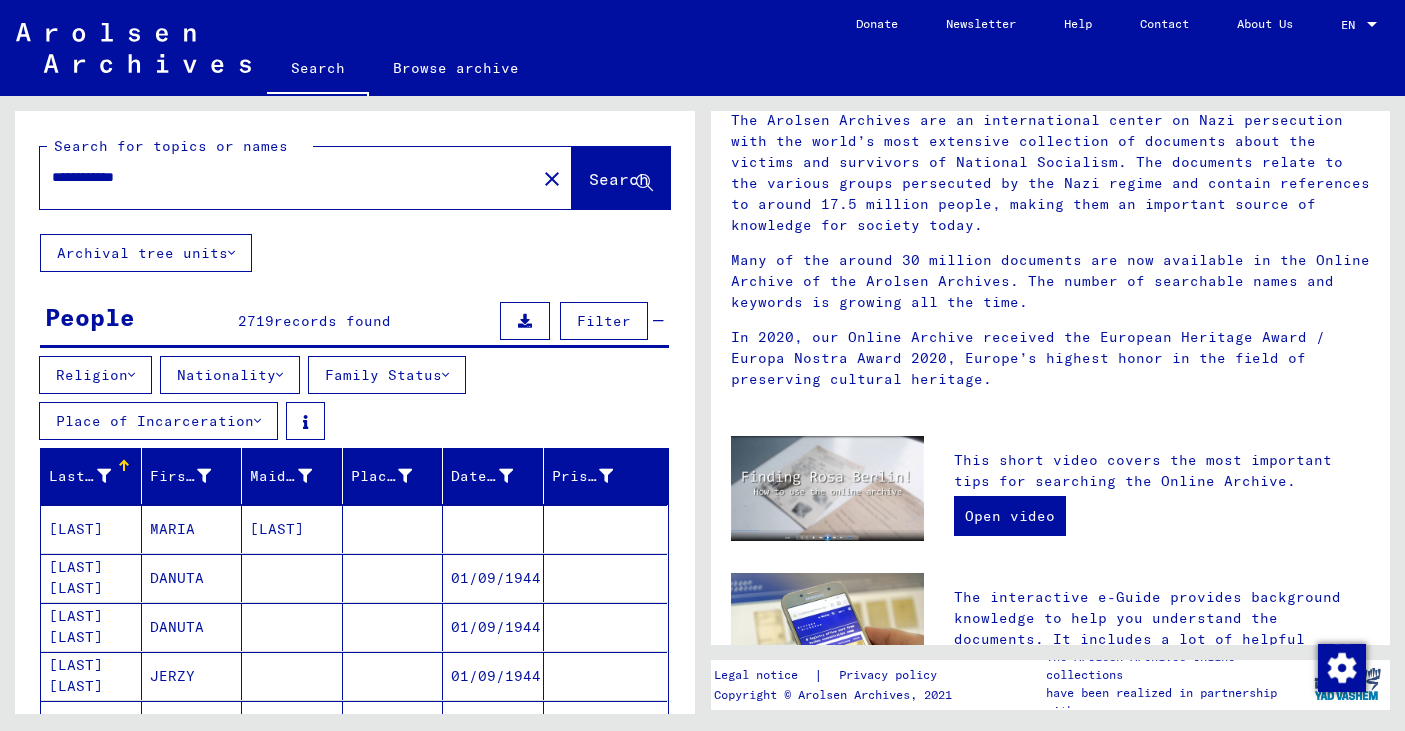 click on "Filter" at bounding box center [604, 321] 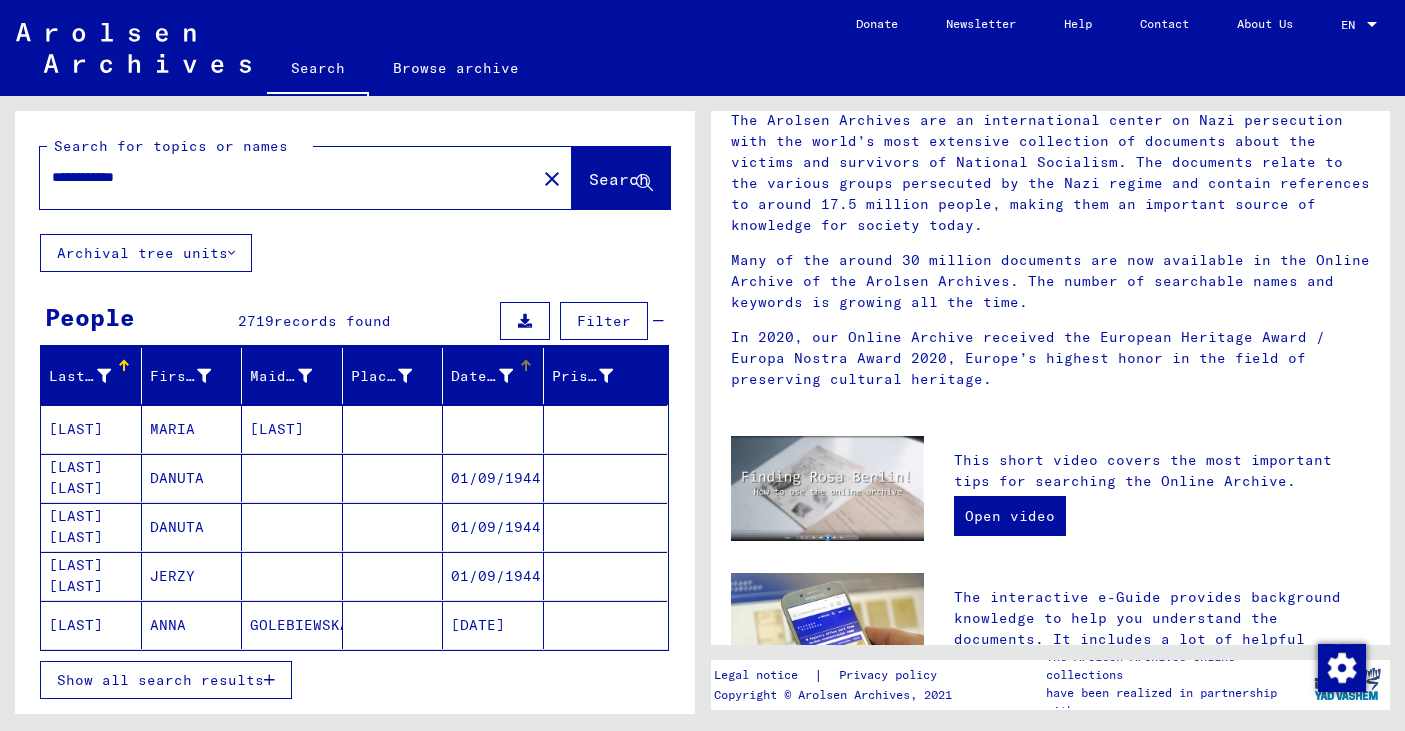 click at bounding box center [506, 376] 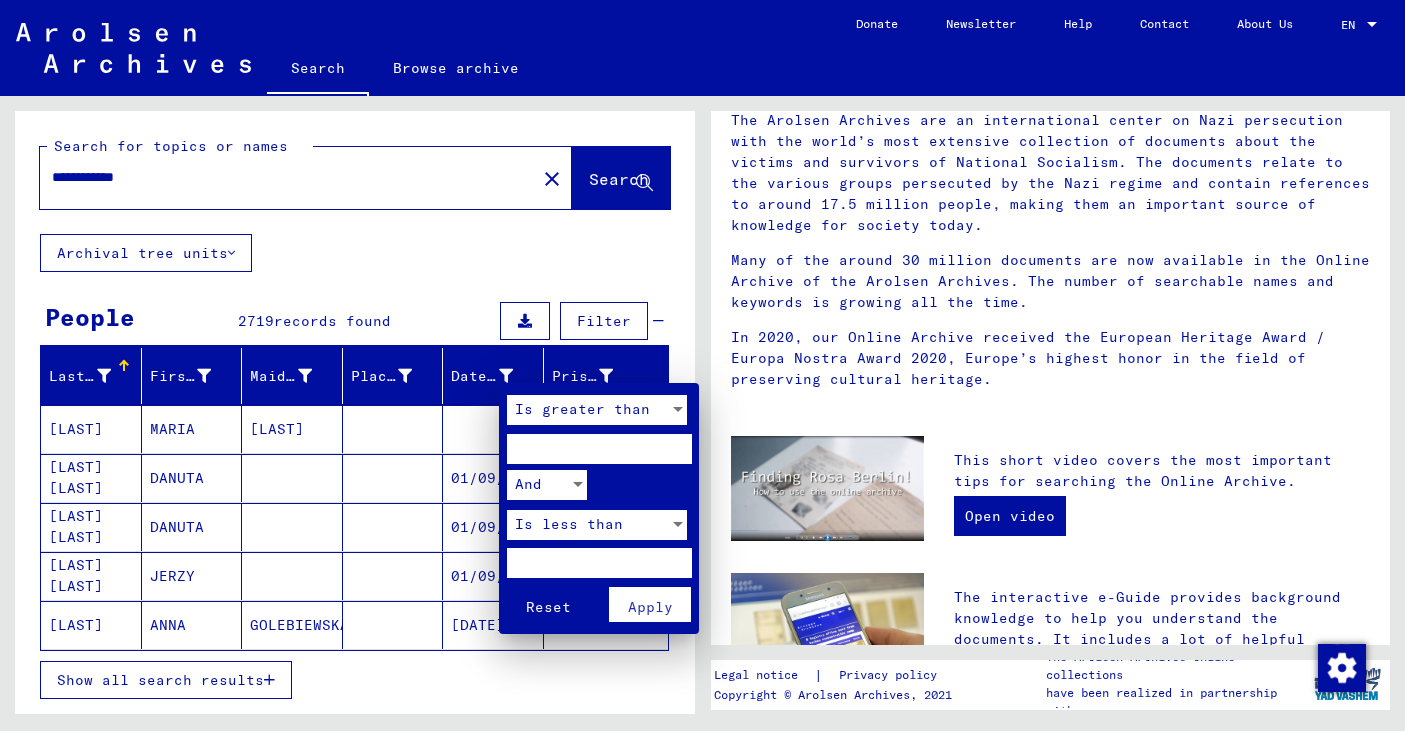 click at bounding box center (599, 449) 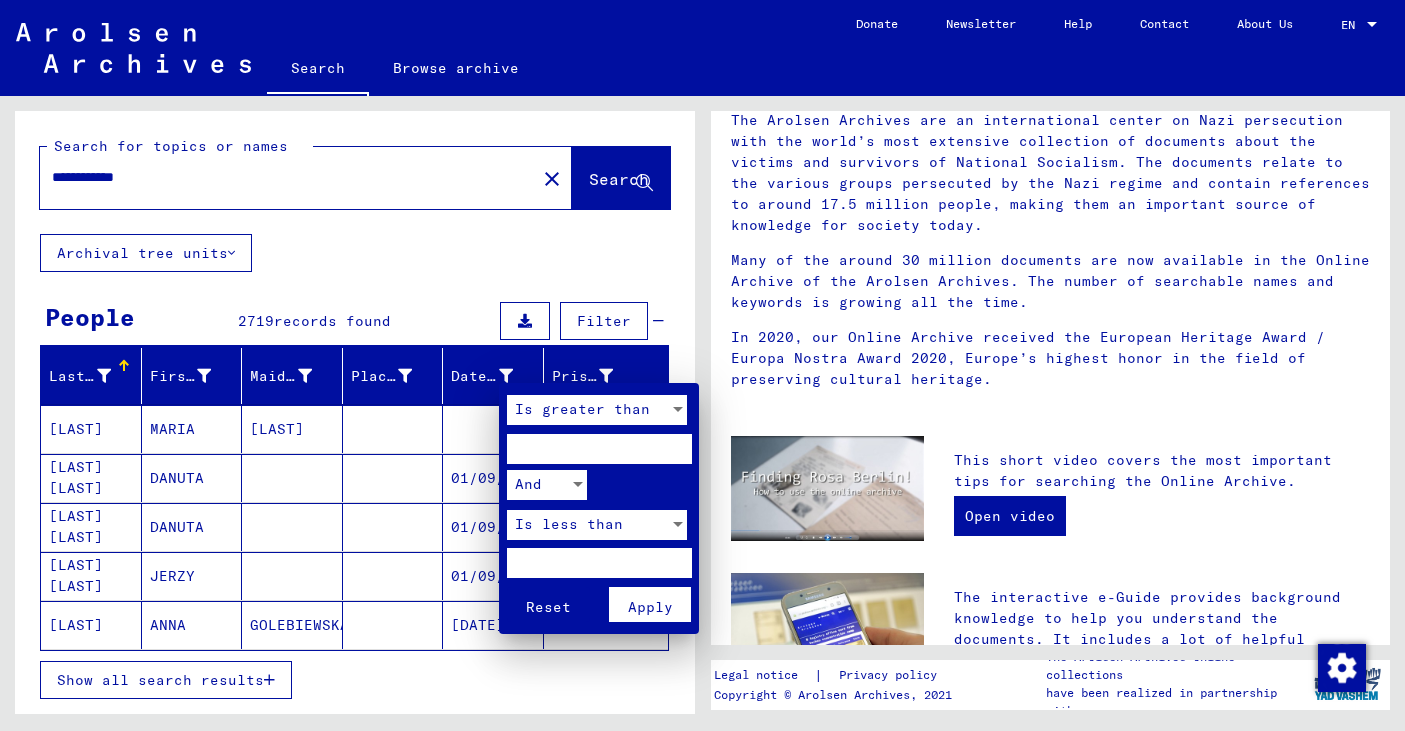 type on "****" 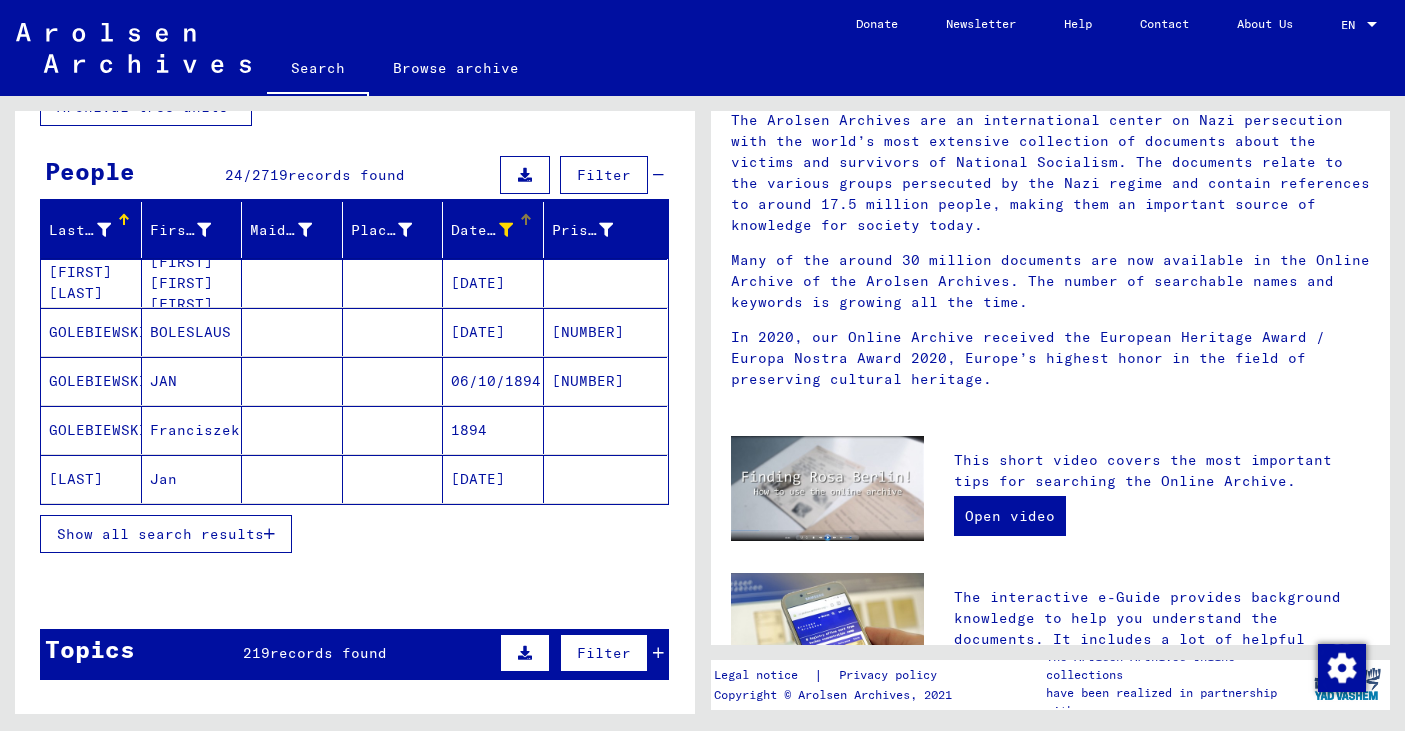 scroll, scrollTop: 150, scrollLeft: 0, axis: vertical 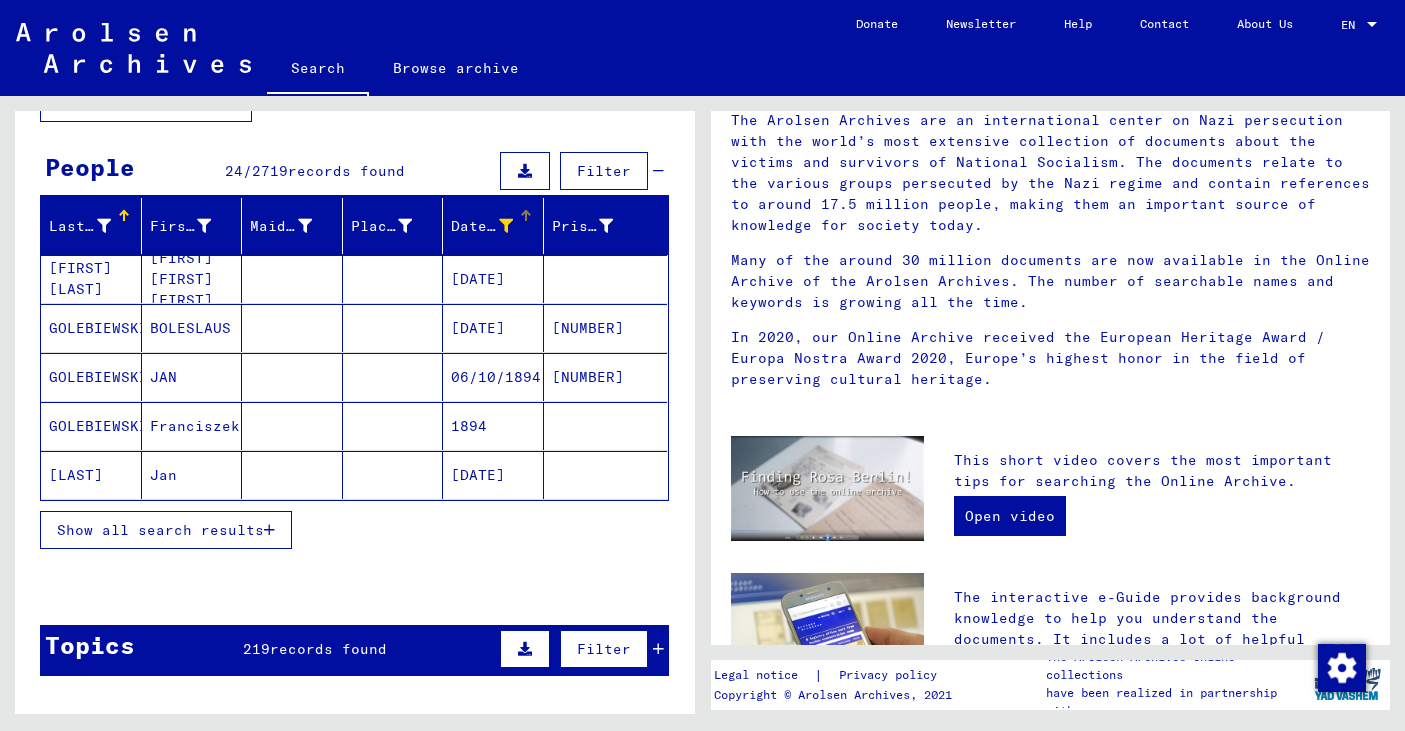click at bounding box center [269, 530] 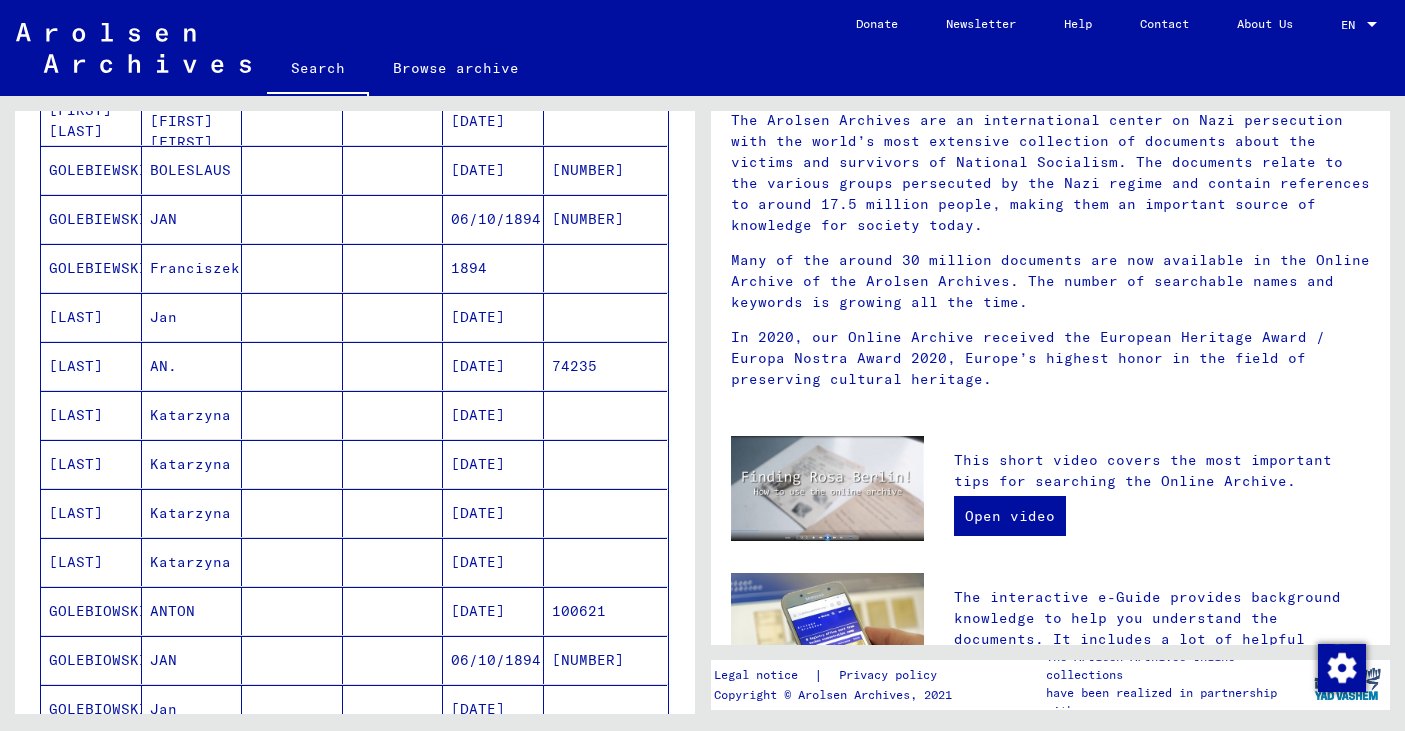 scroll, scrollTop: 304, scrollLeft: 0, axis: vertical 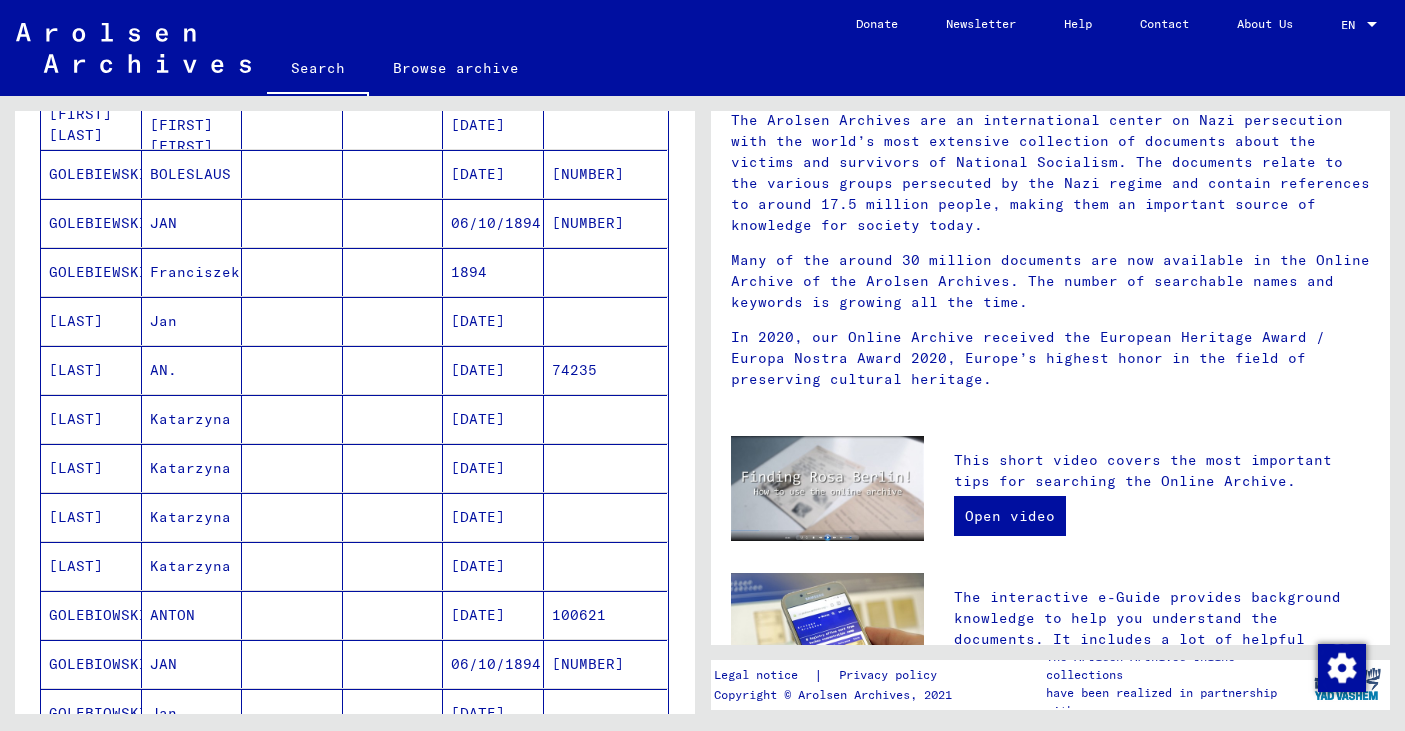 click on "[LAST]" at bounding box center (91, 419) 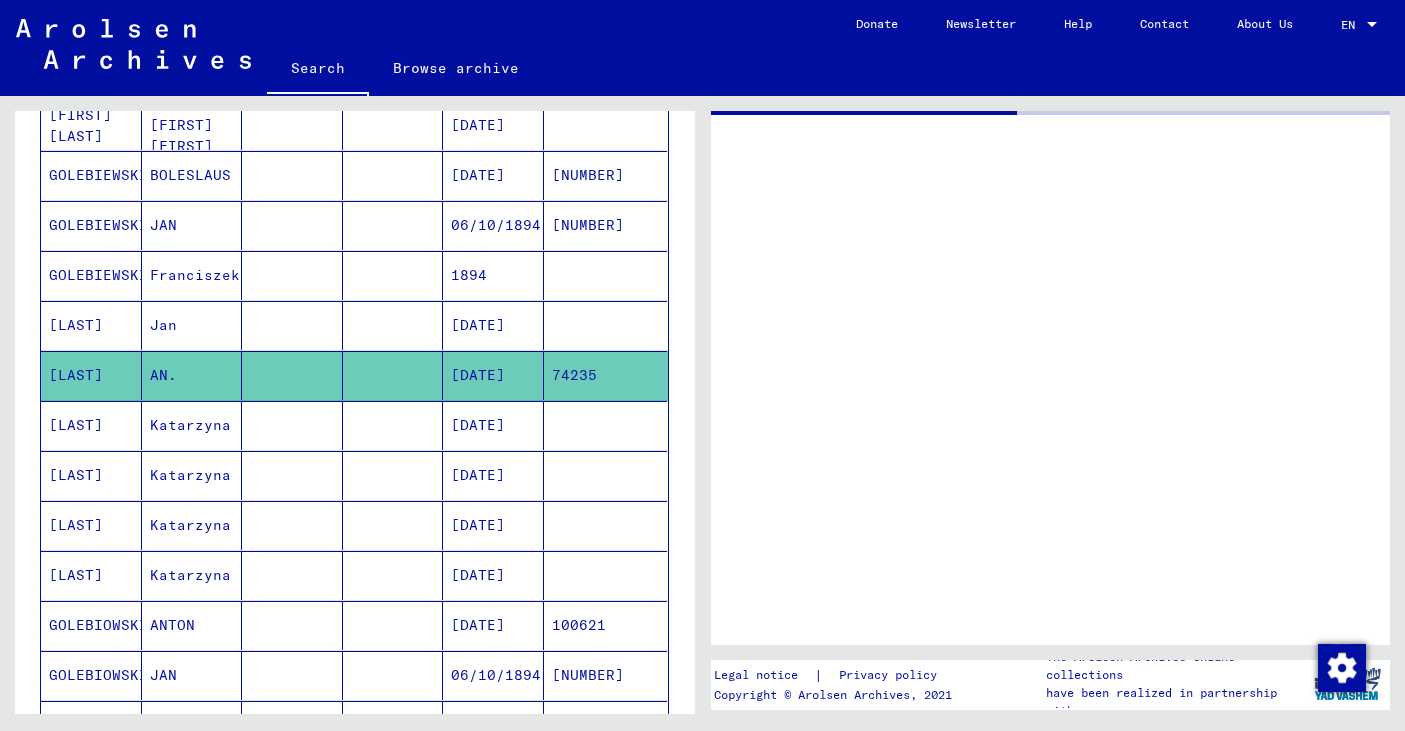 scroll, scrollTop: 0, scrollLeft: 0, axis: both 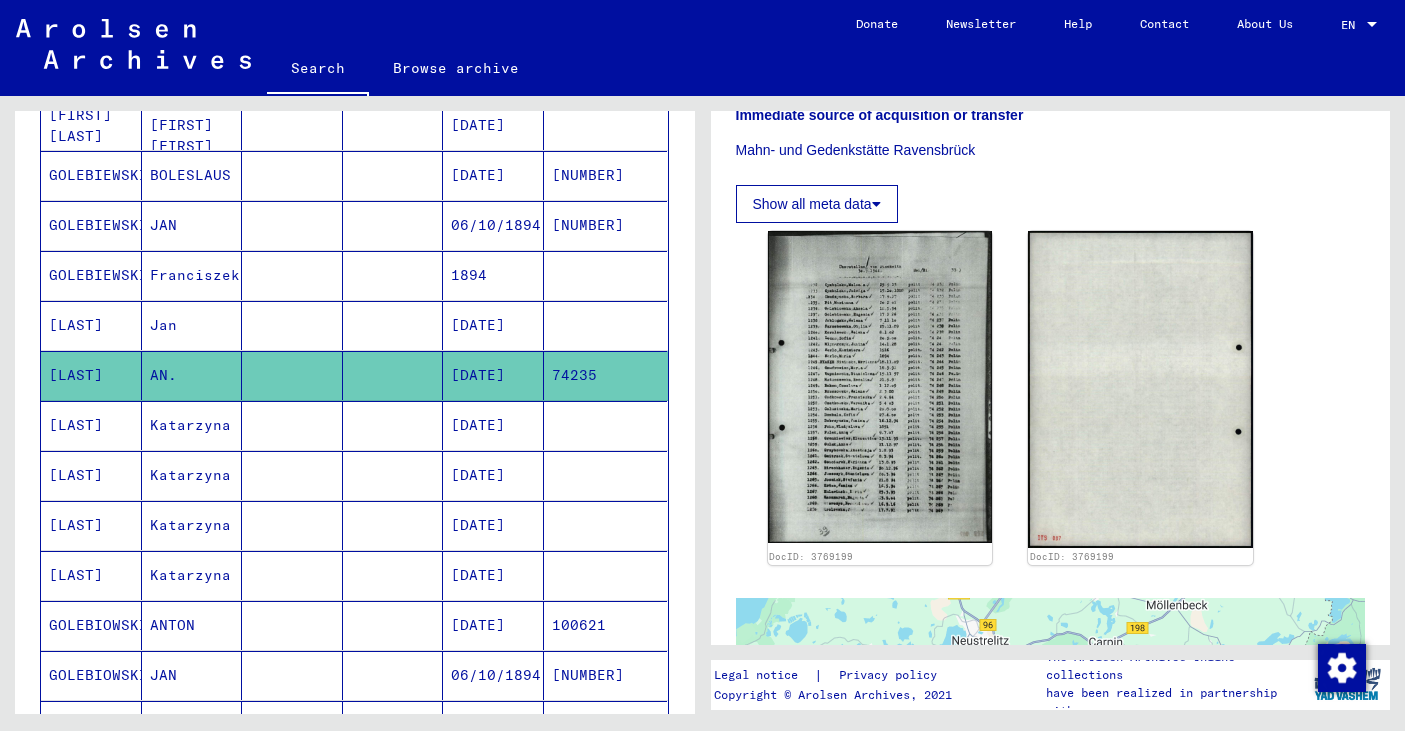 click 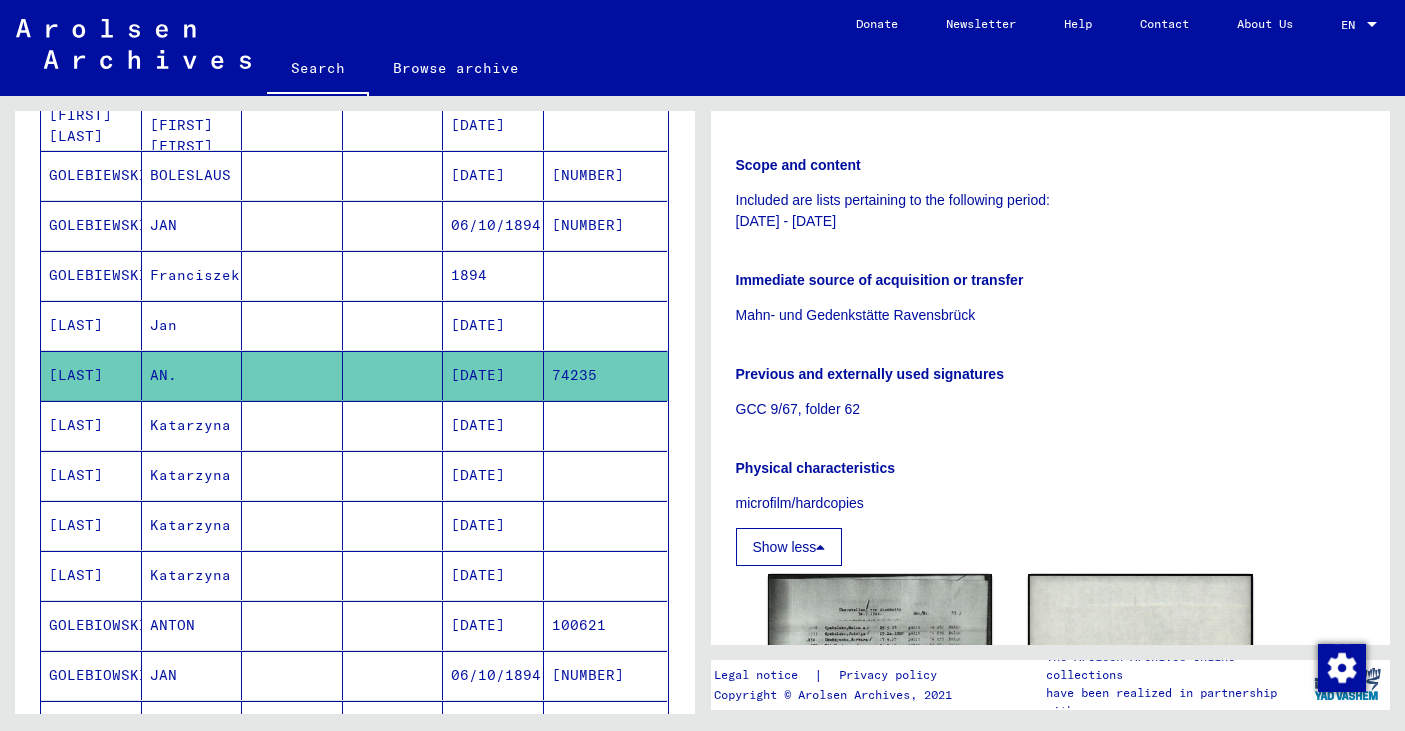 scroll, scrollTop: 261, scrollLeft: 0, axis: vertical 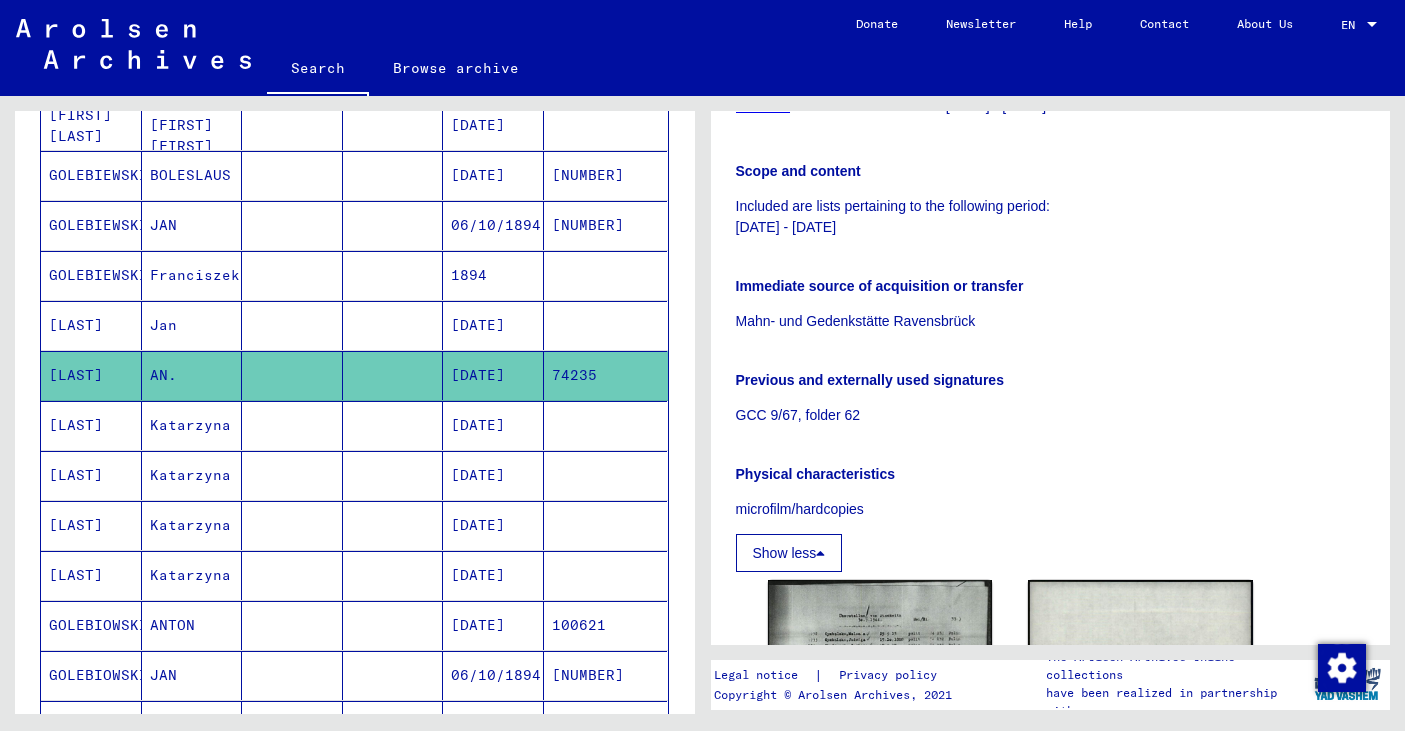 click at bounding box center [820, 553] 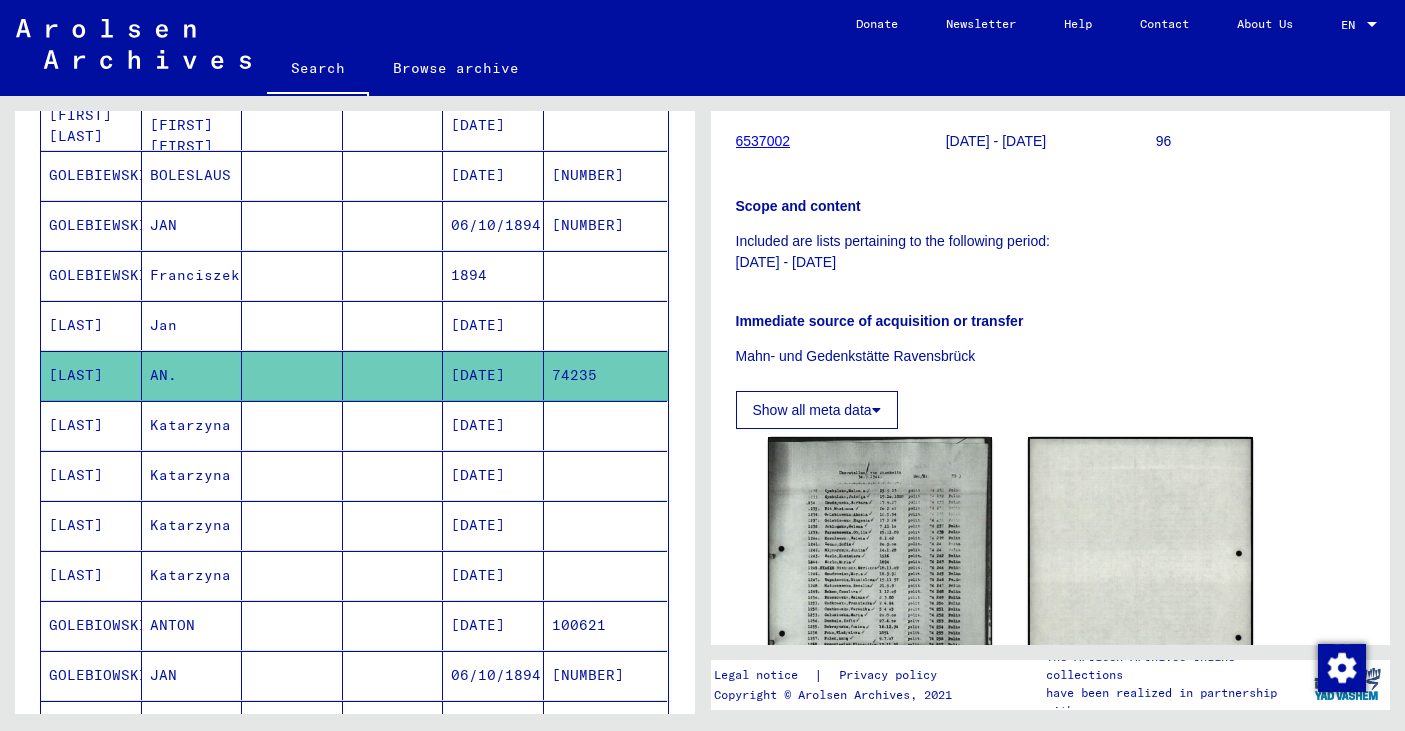 scroll, scrollTop: 231, scrollLeft: 0, axis: vertical 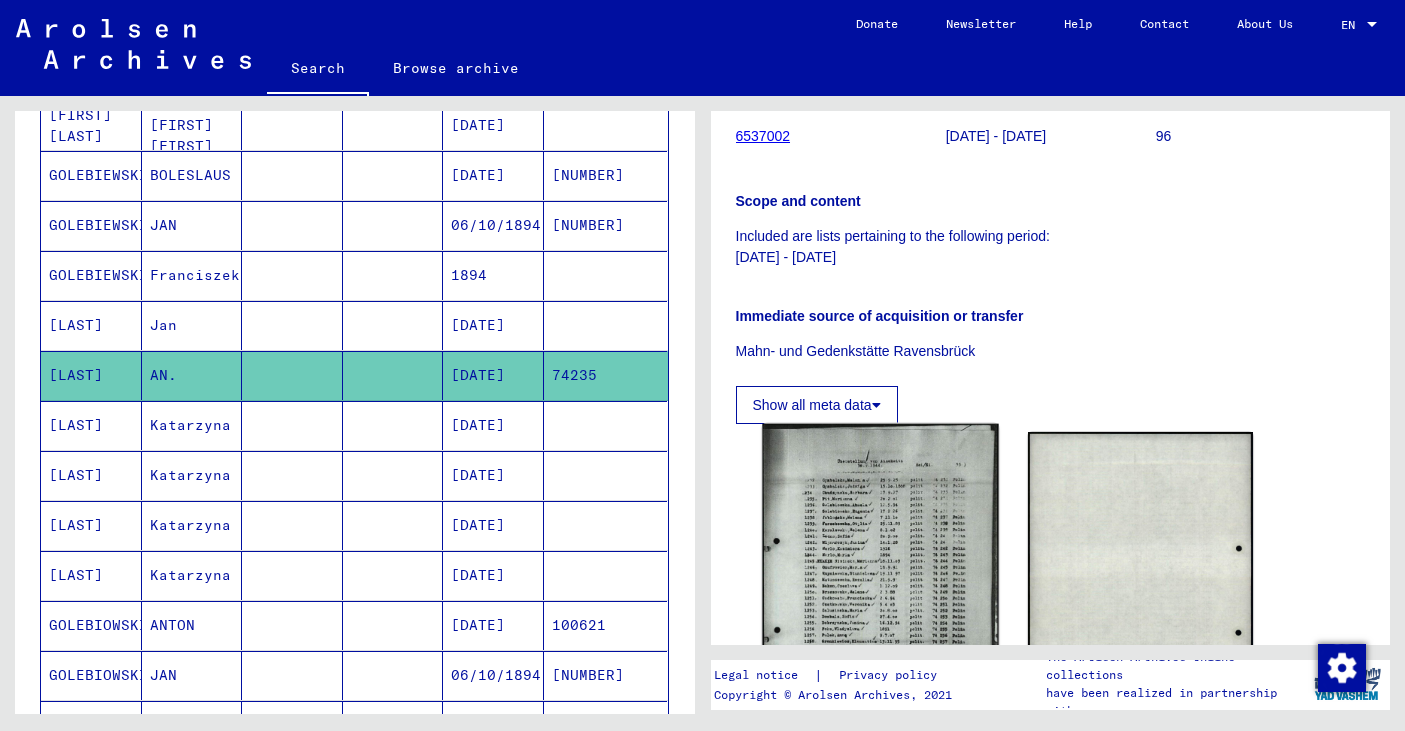 click 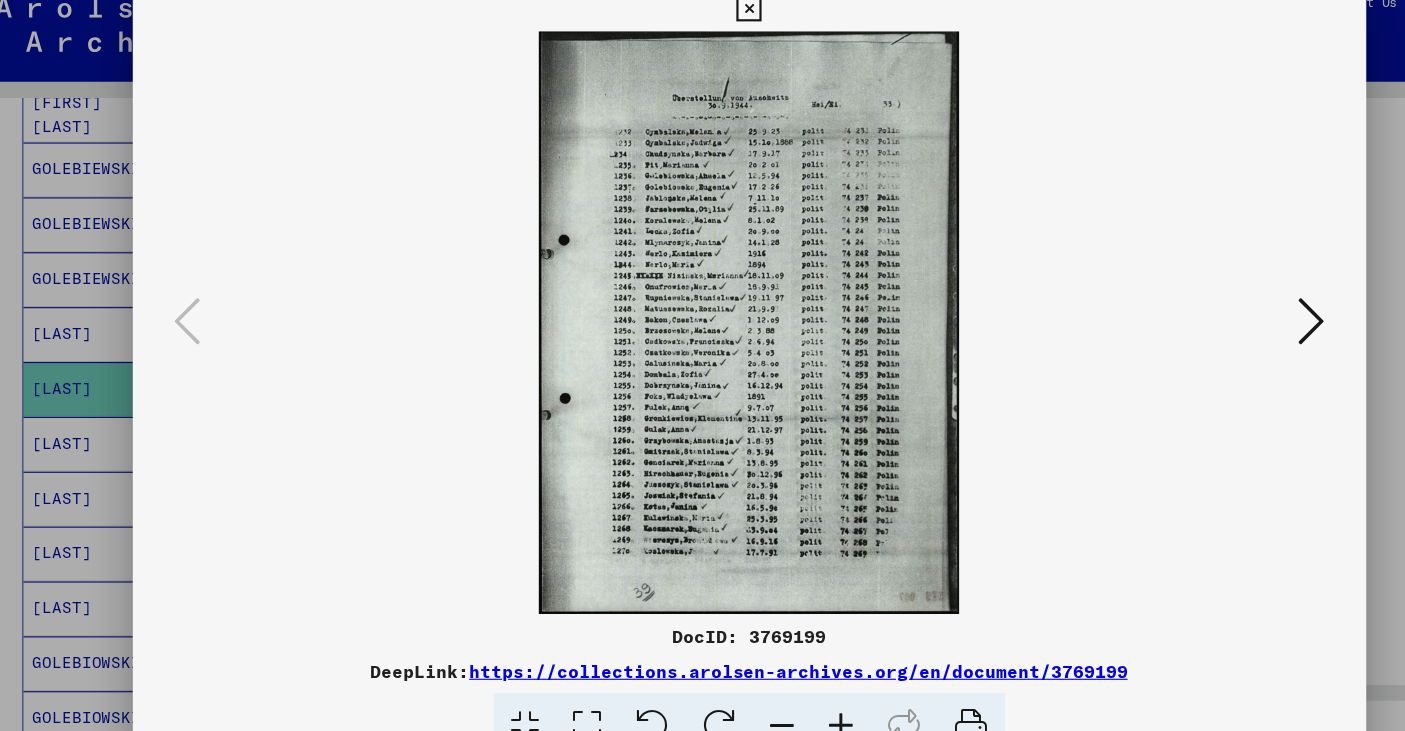 click at bounding box center (1215, 314) 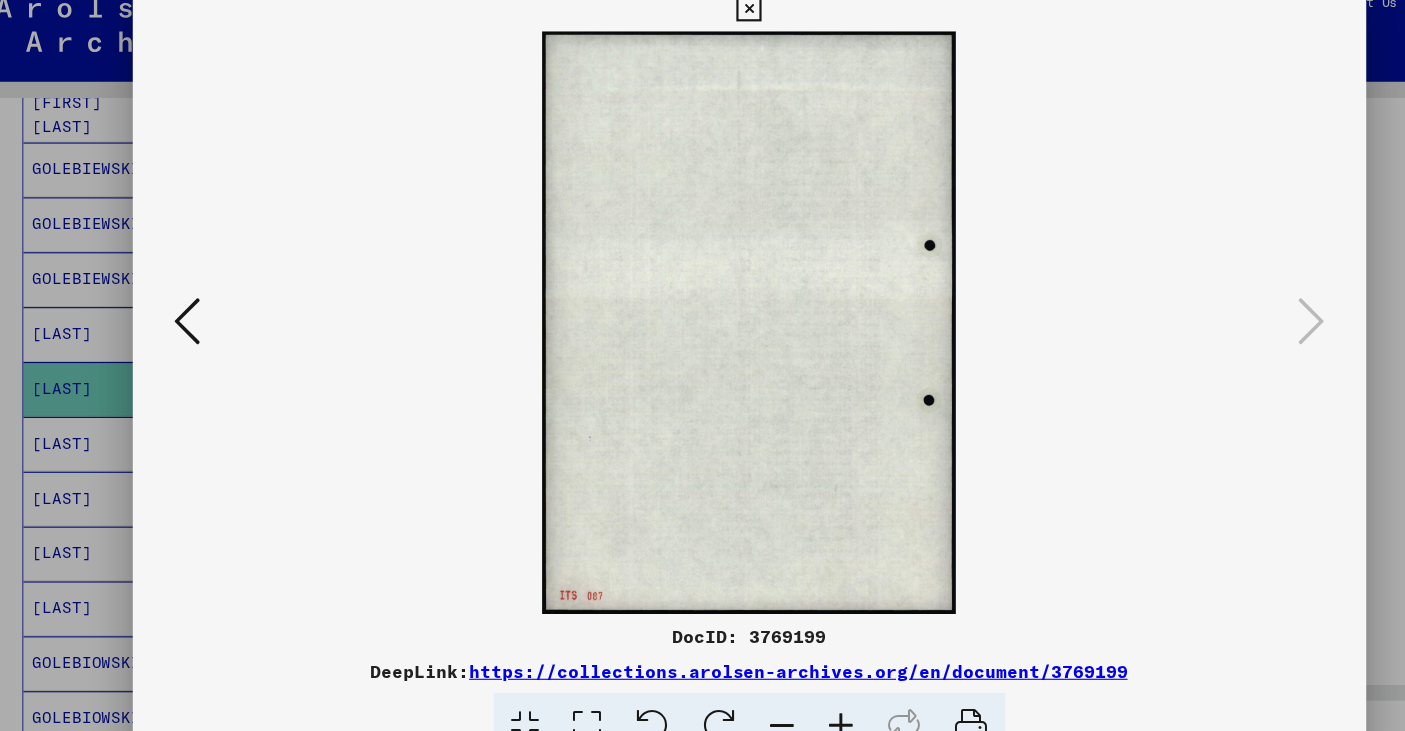 click at bounding box center (702, 30) 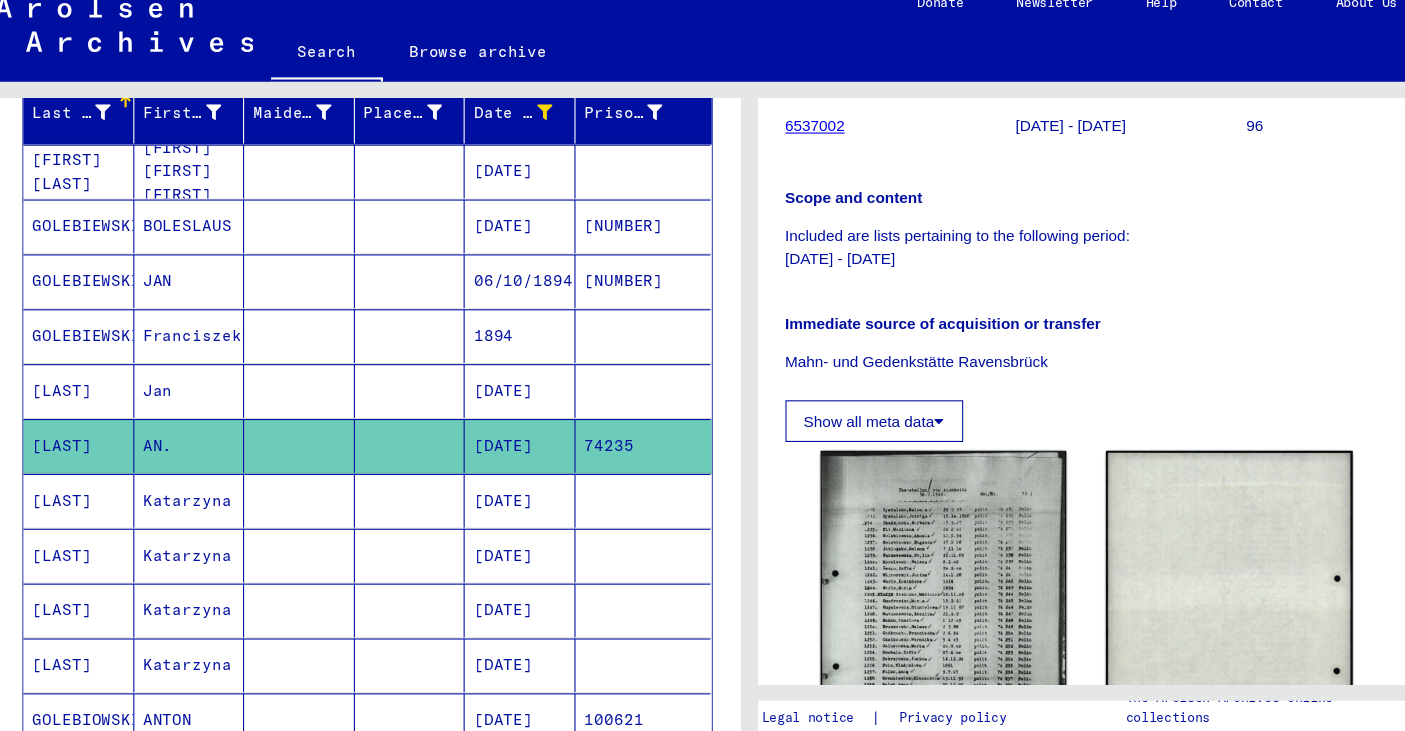 scroll, scrollTop: 245, scrollLeft: 0, axis: vertical 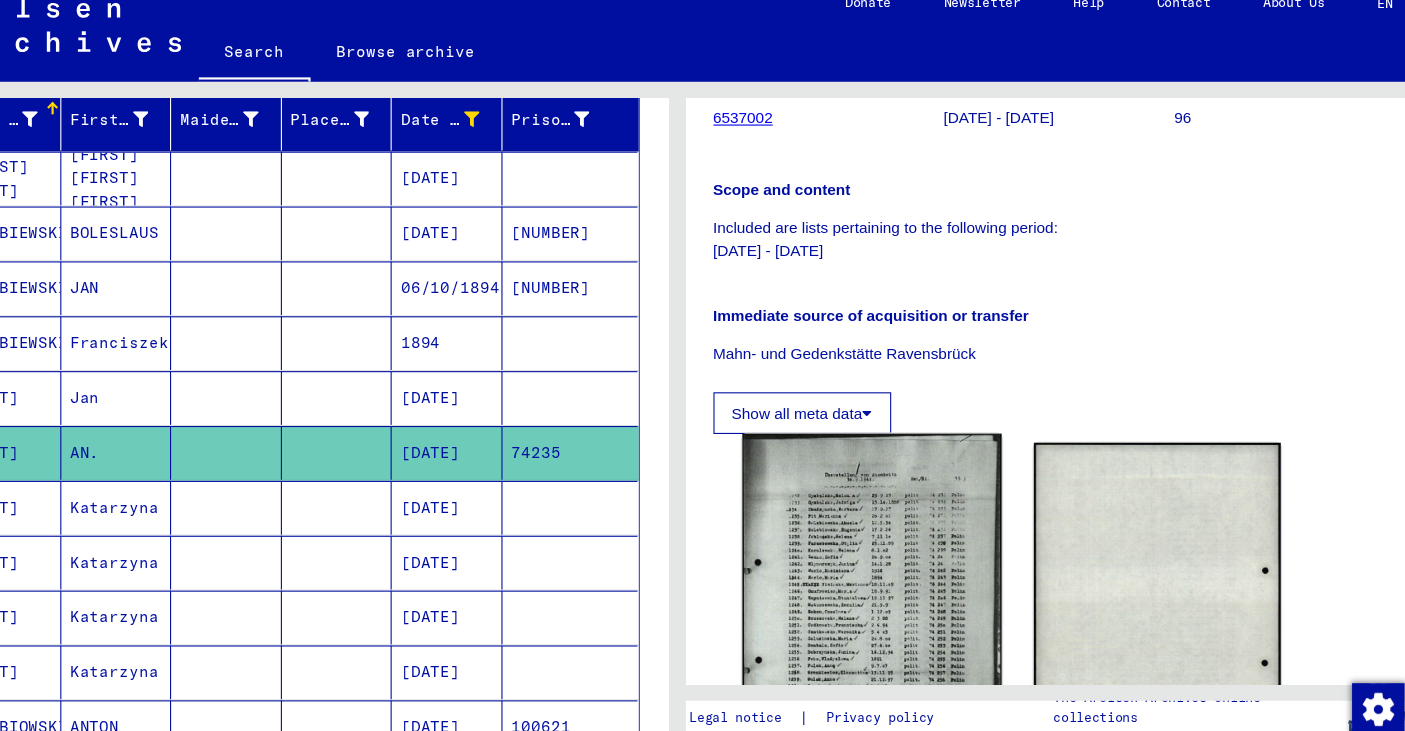 click 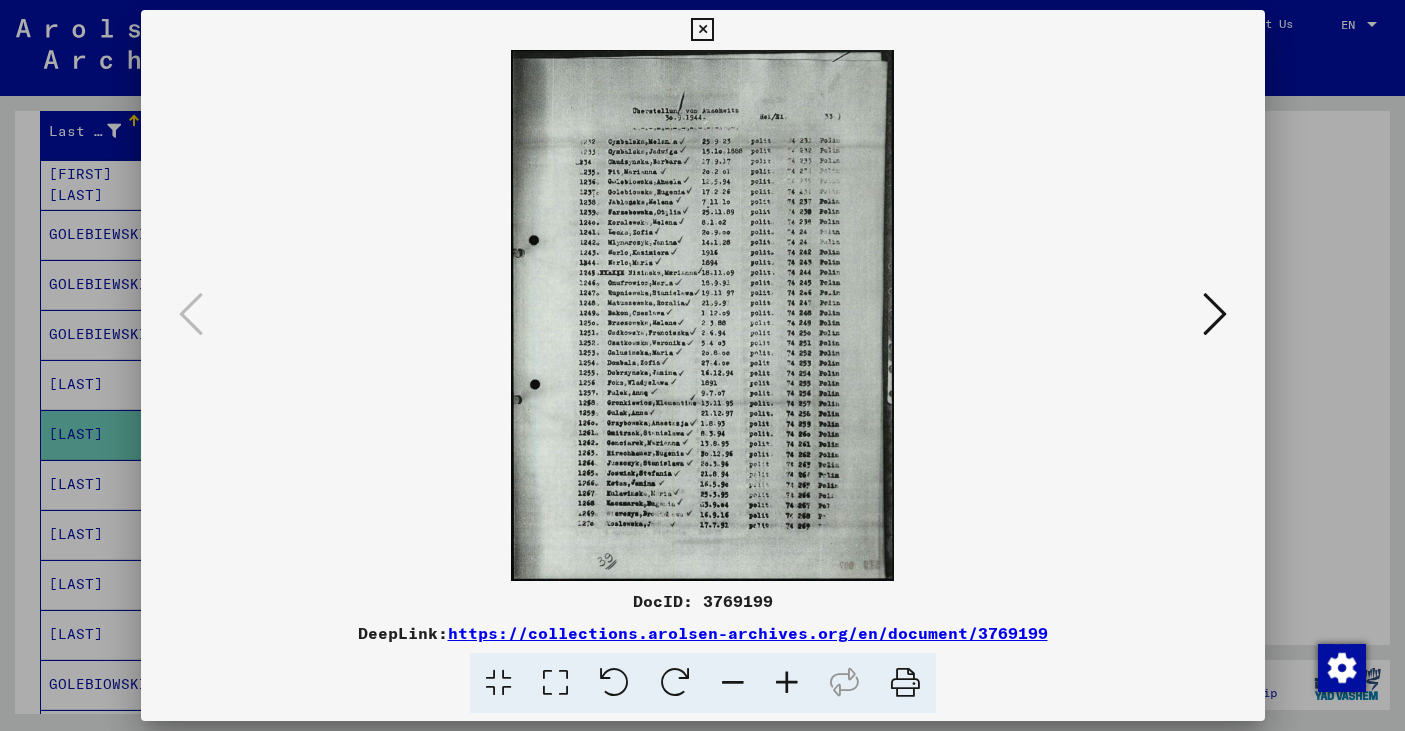 click at bounding box center (702, 30) 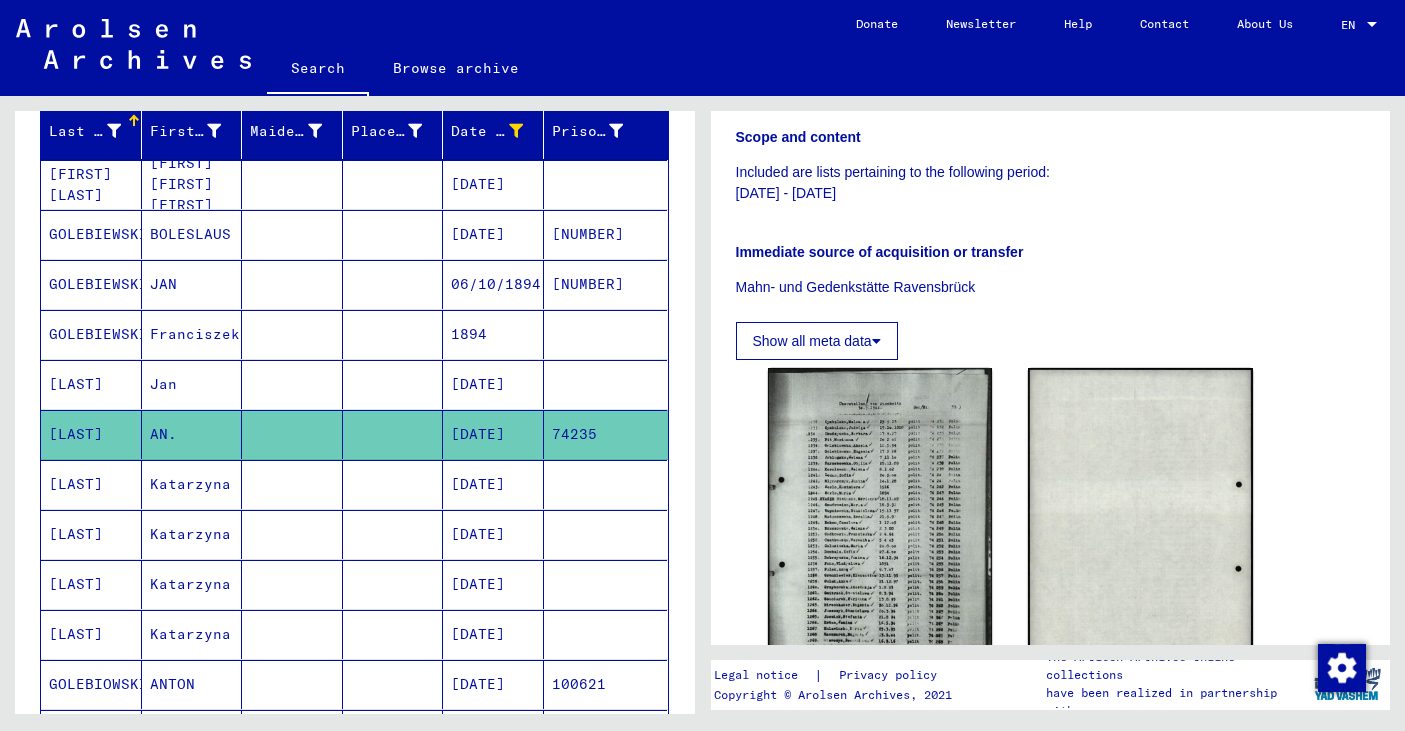 scroll, scrollTop: 305, scrollLeft: 0, axis: vertical 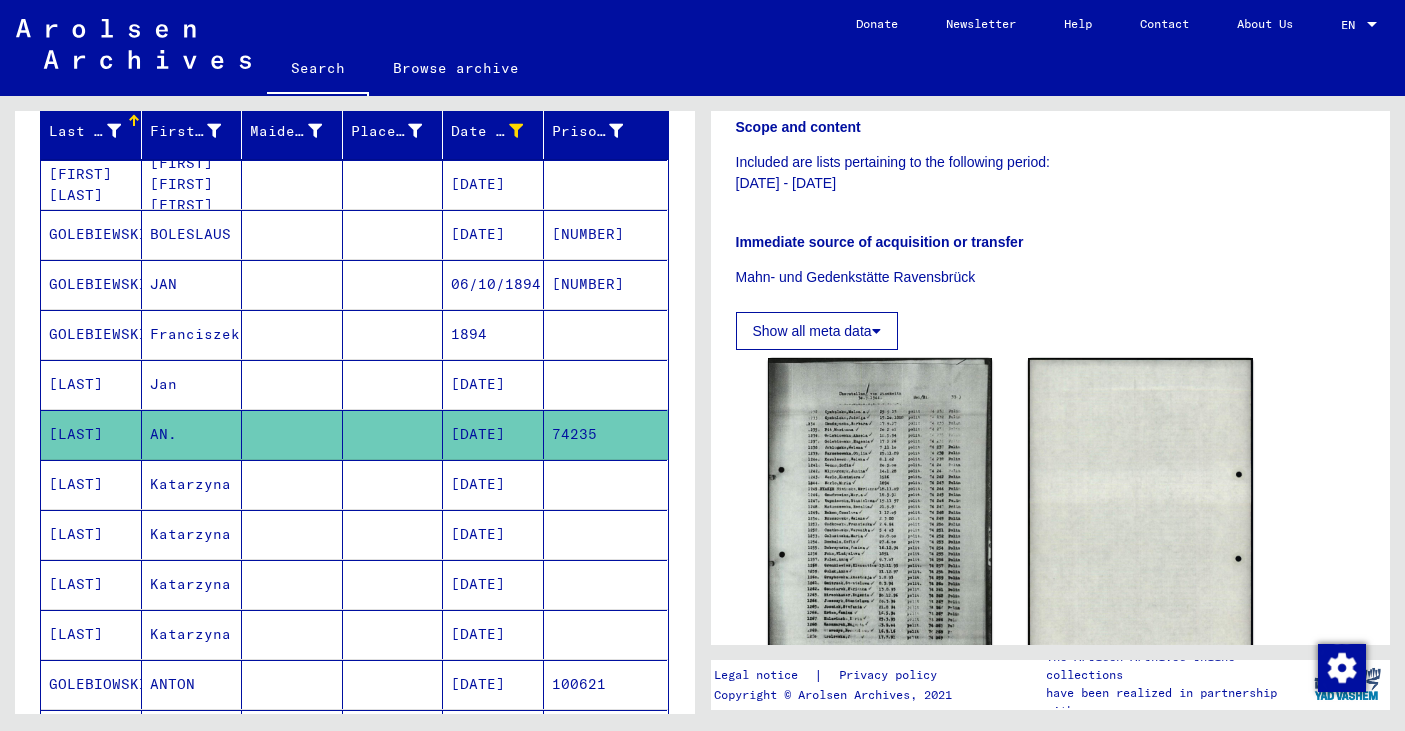 drag, startPoint x: 734, startPoint y: 263, endPoint x: 1042, endPoint y: 261, distance: 308.0065 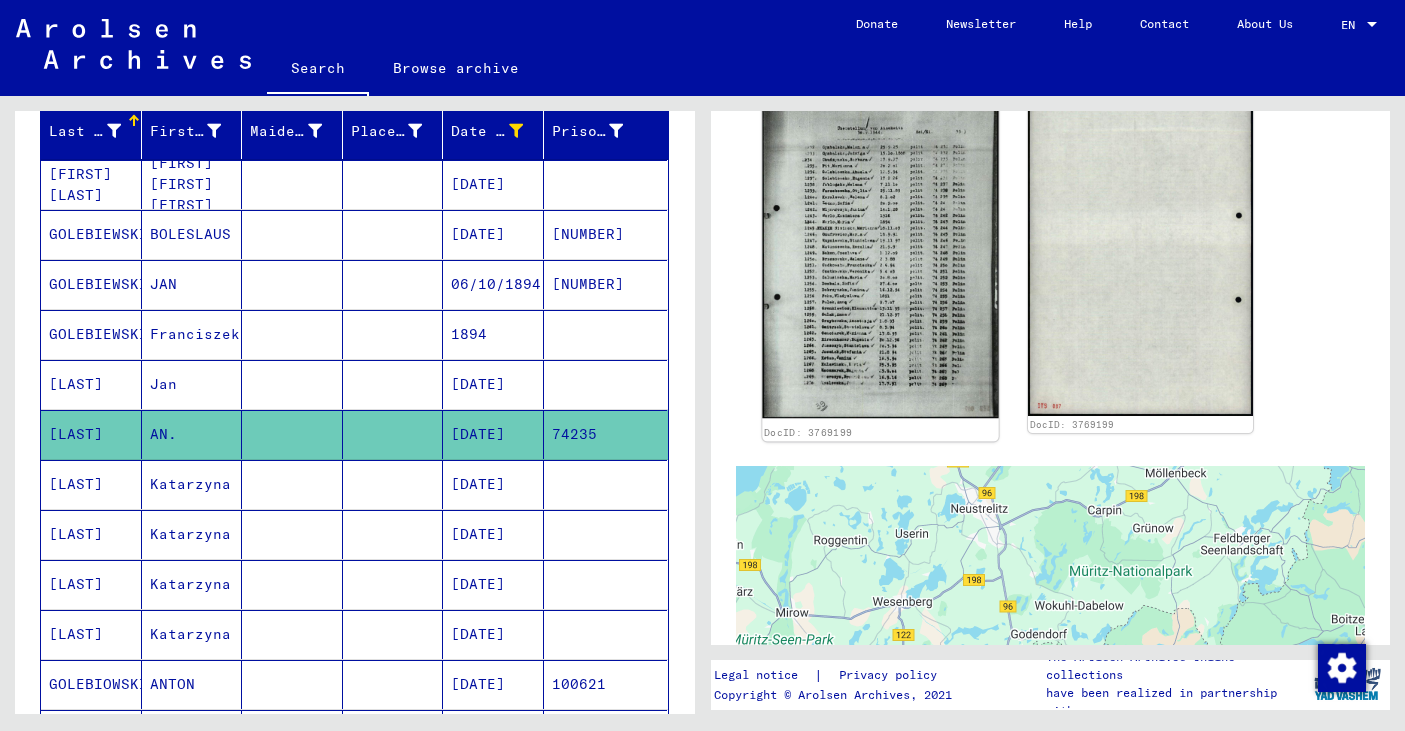 scroll, scrollTop: 544, scrollLeft: 0, axis: vertical 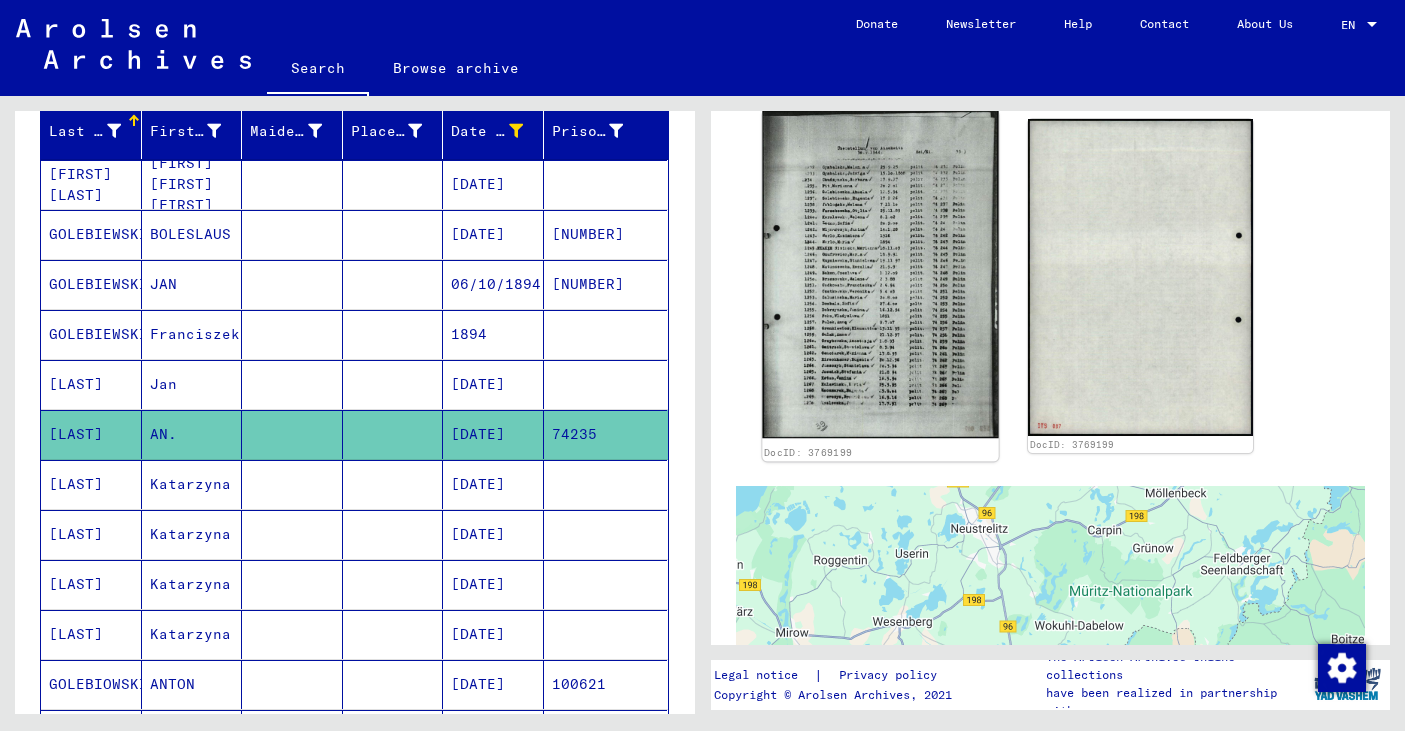 click 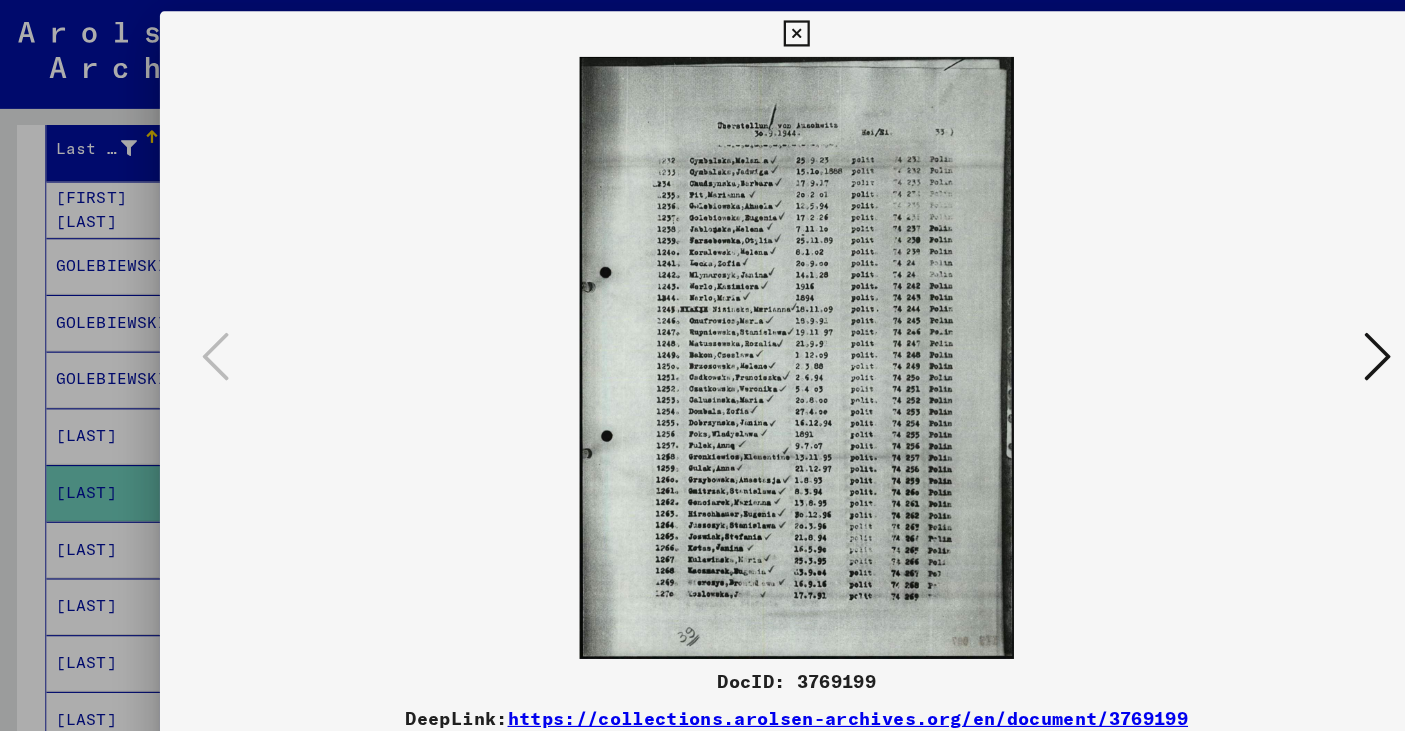 click at bounding box center [702, 30] 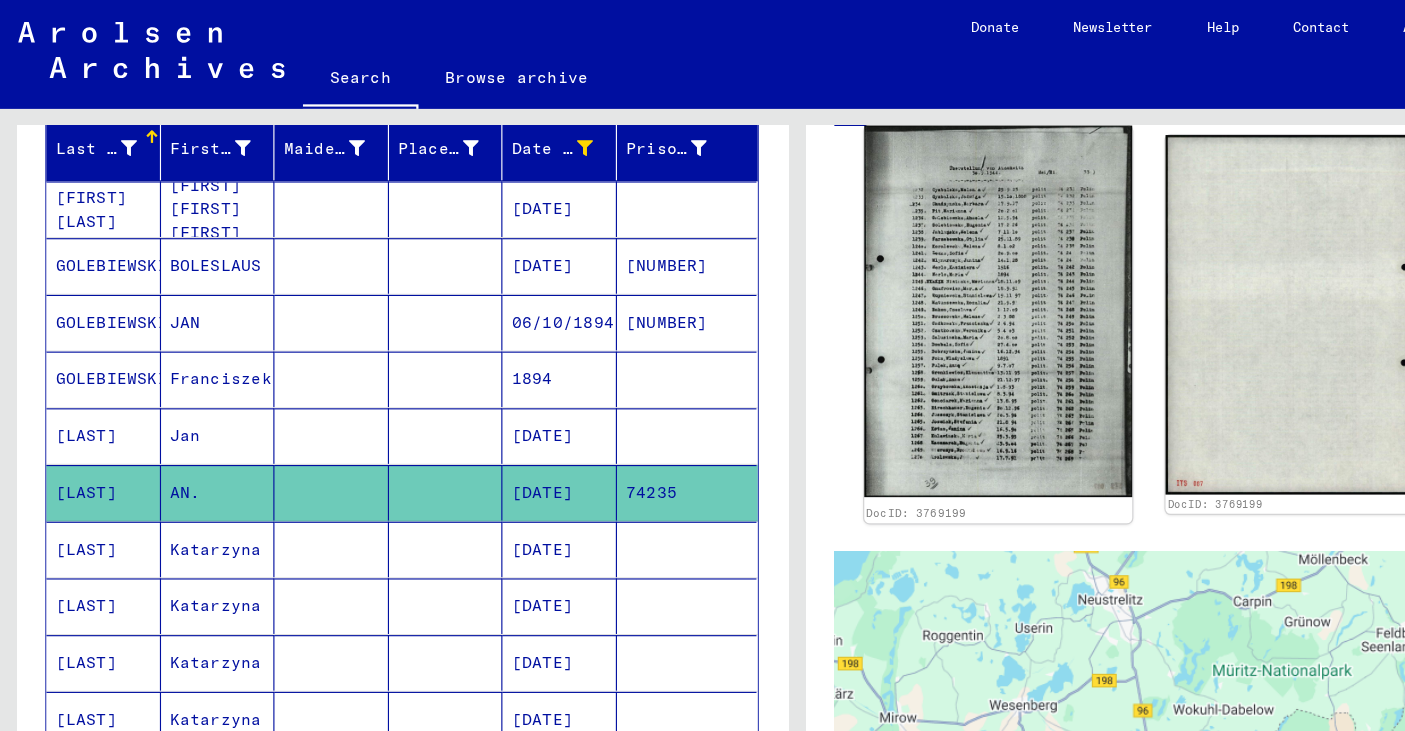 click 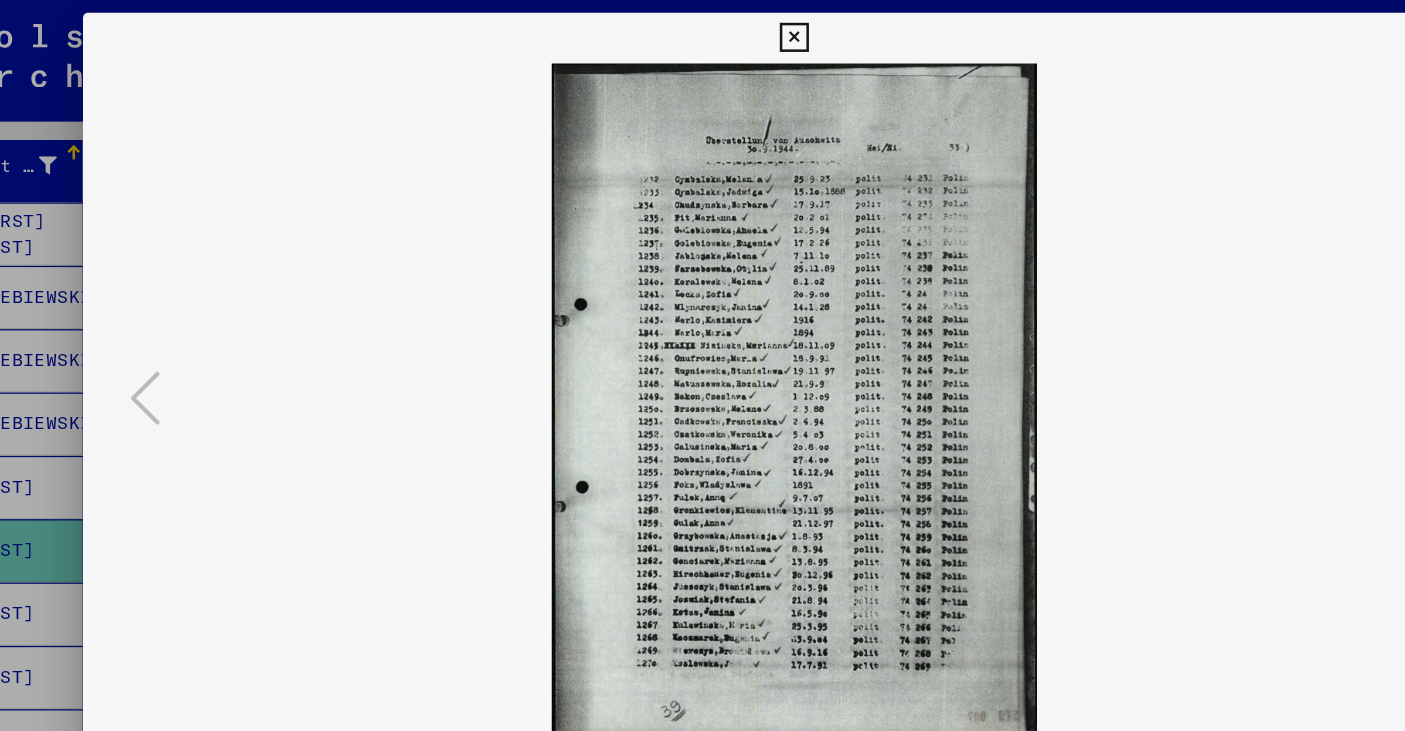click at bounding box center [702, 30] 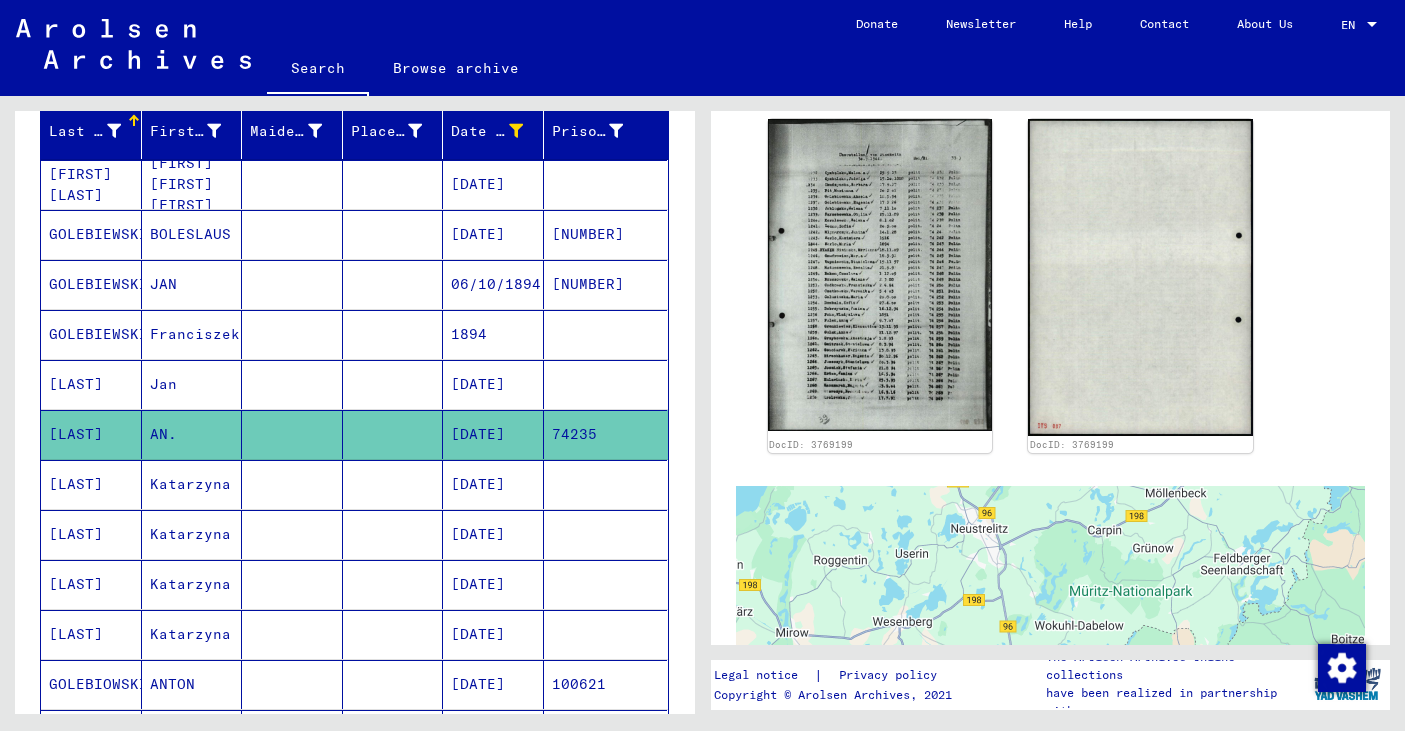 click on "Date of Birth" at bounding box center [487, 131] 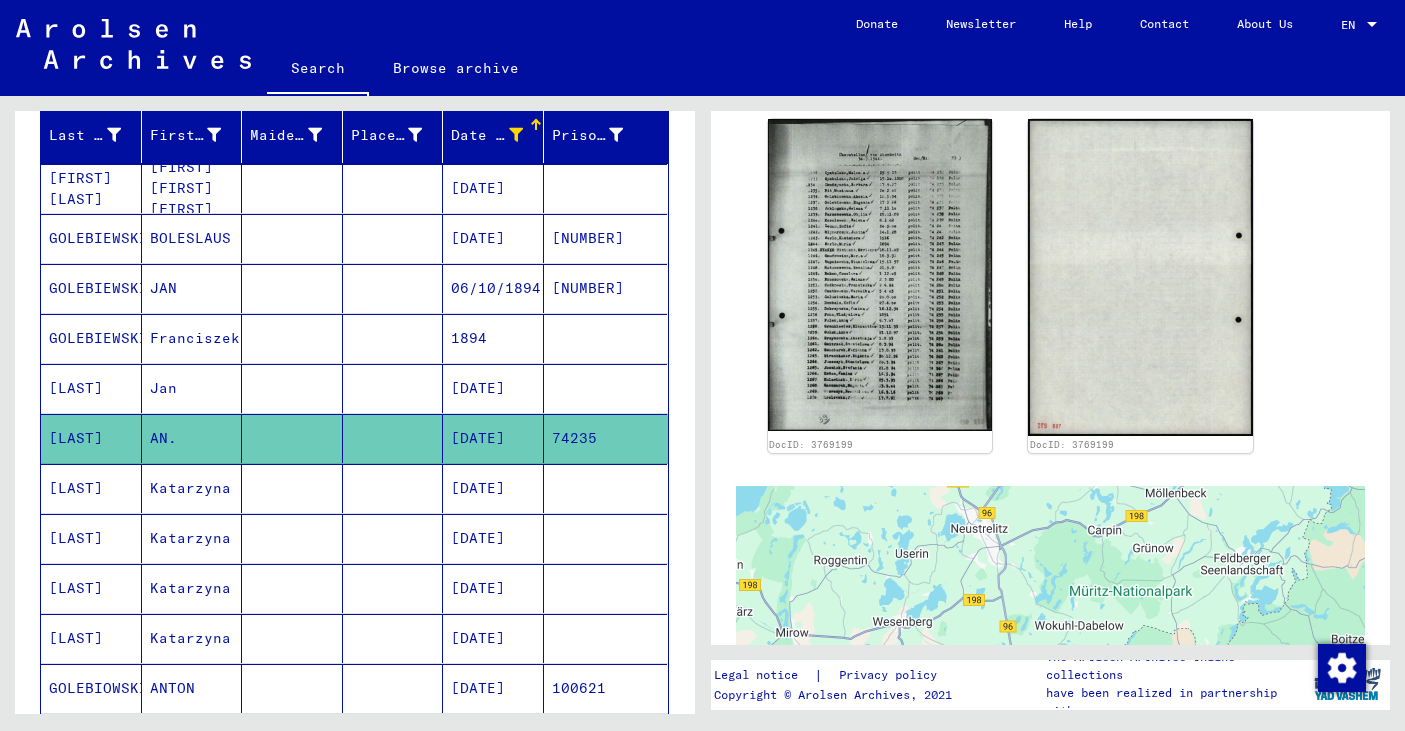 scroll, scrollTop: 249, scrollLeft: 0, axis: vertical 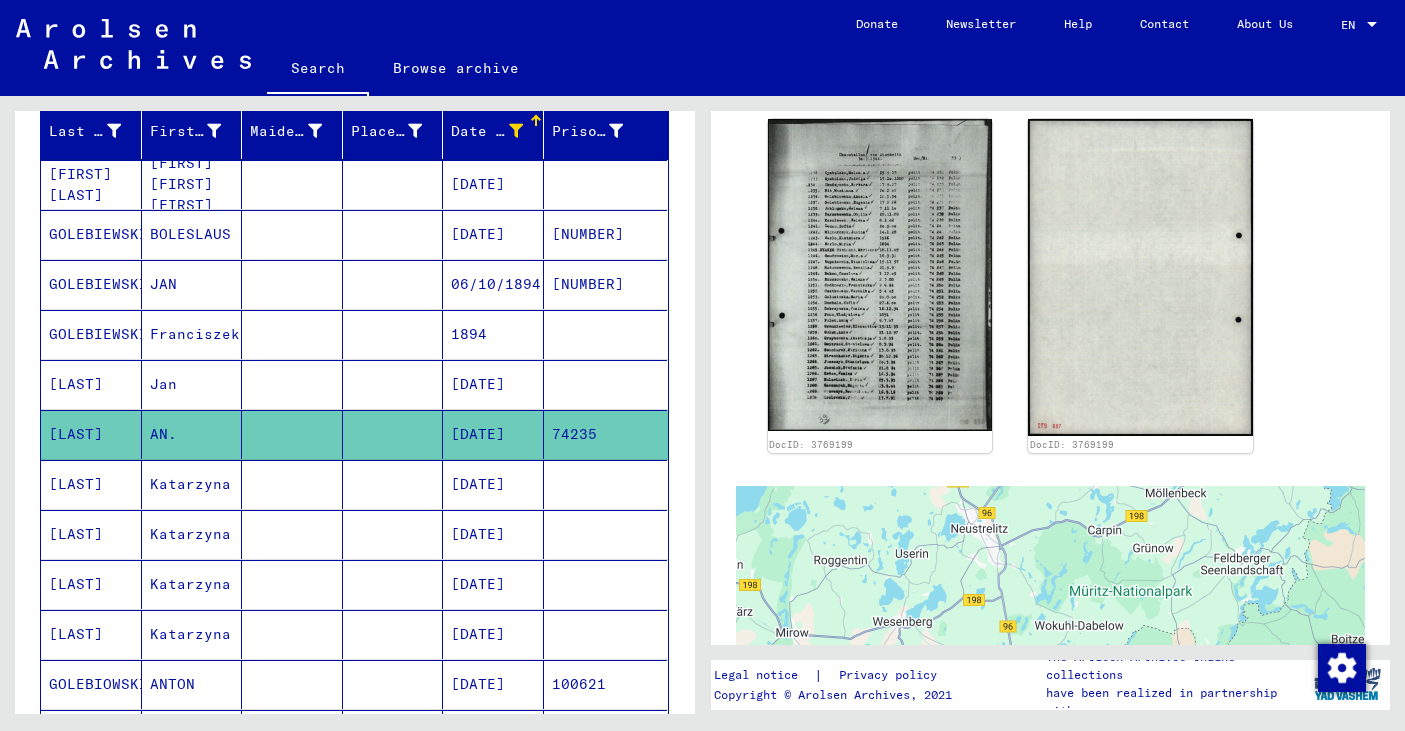 click on "Date of Birth" at bounding box center [487, 131] 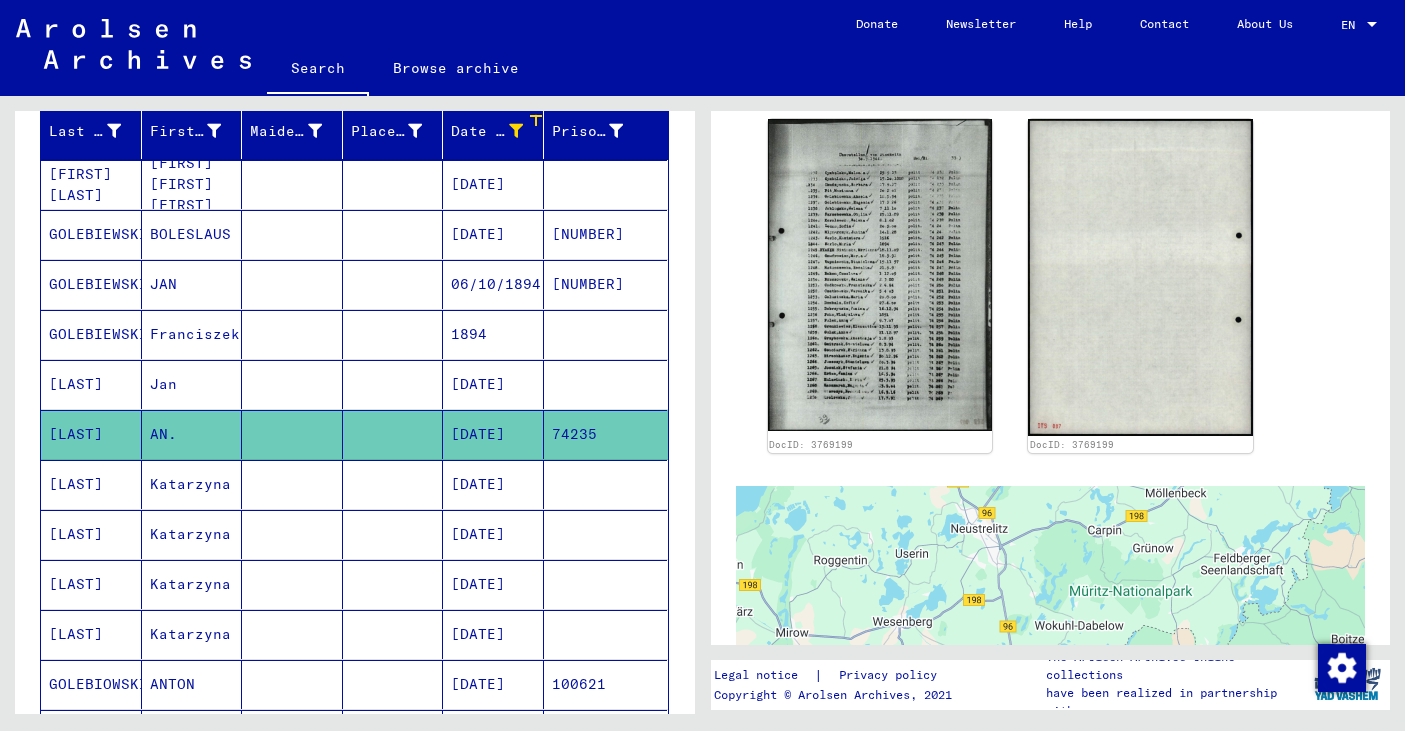 scroll, scrollTop: 245, scrollLeft: 0, axis: vertical 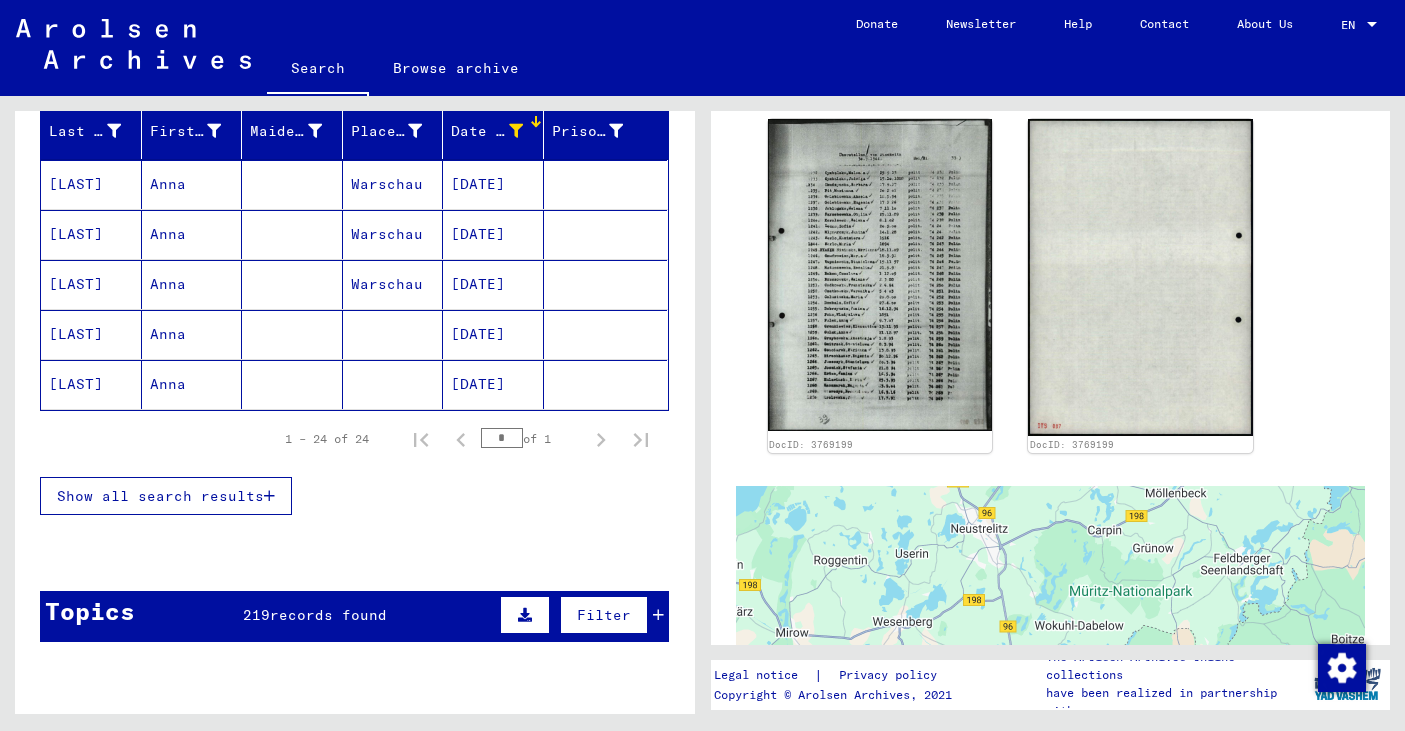 click on "Date of Birth" at bounding box center [487, 131] 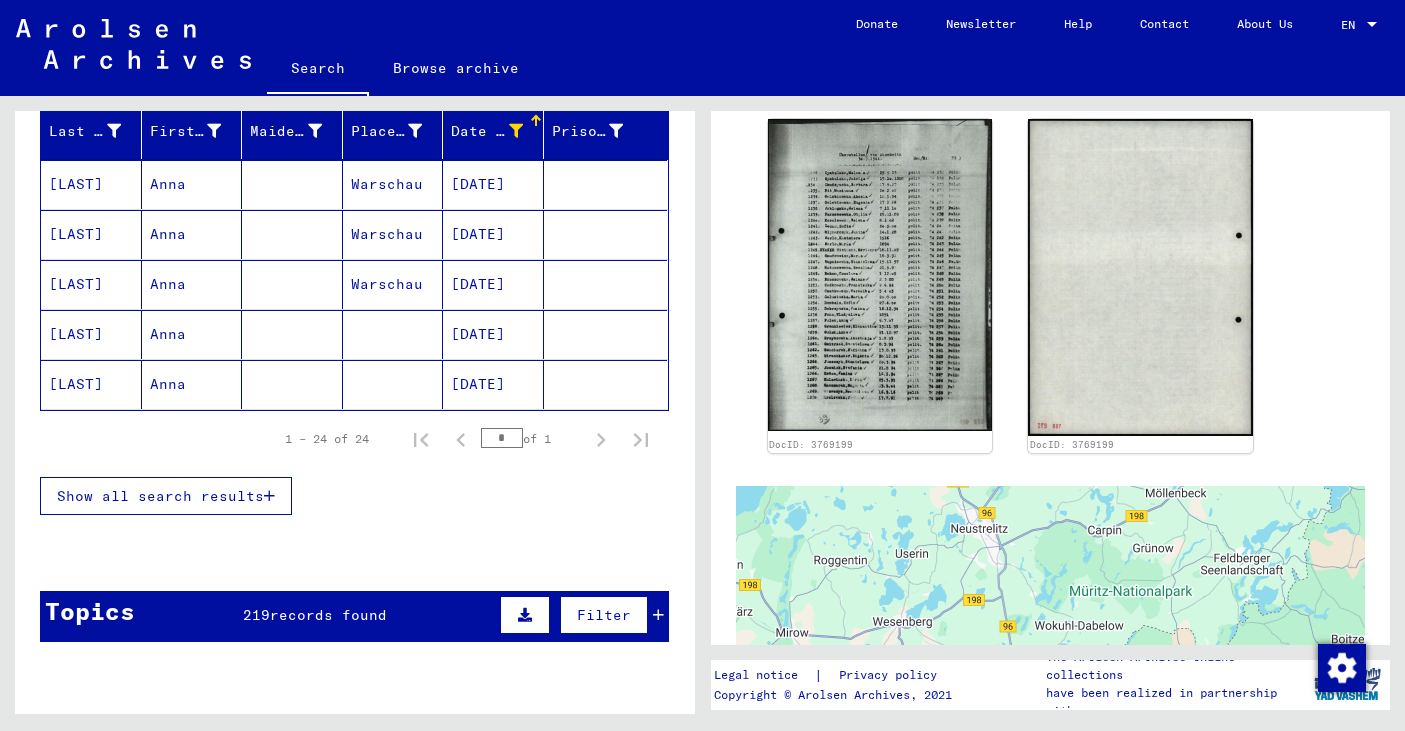click 